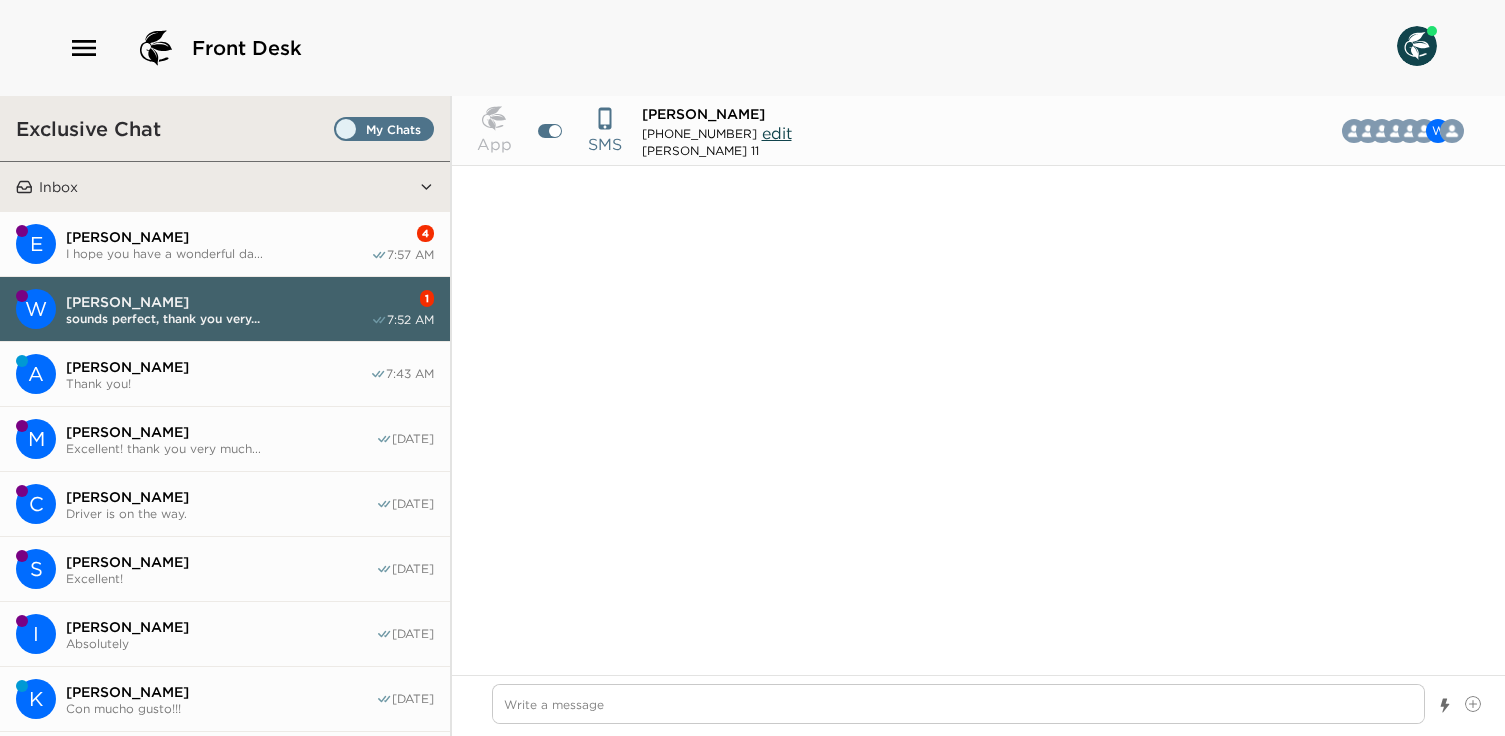 scroll, scrollTop: 0, scrollLeft: 0, axis: both 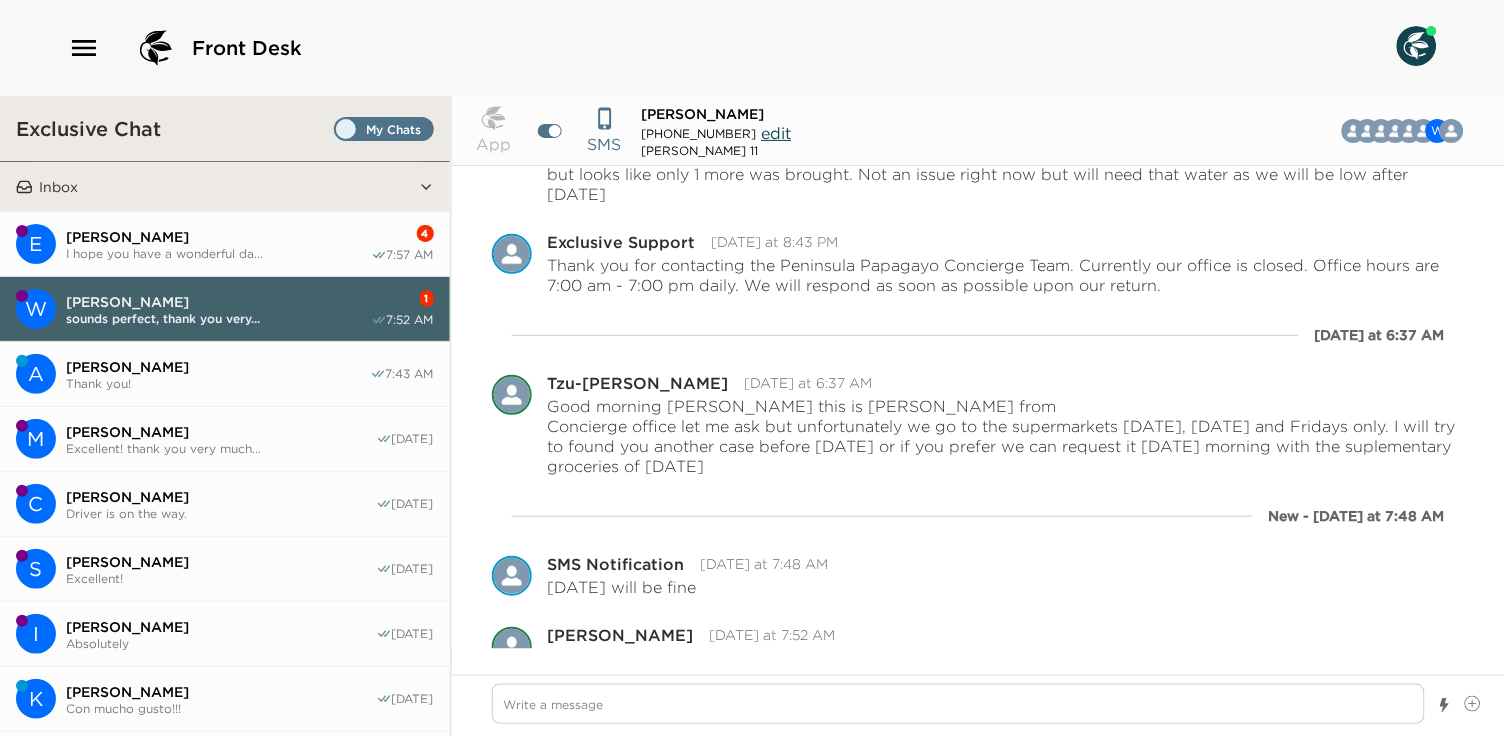 click on "[PERSON_NAME]" at bounding box center (218, 237) 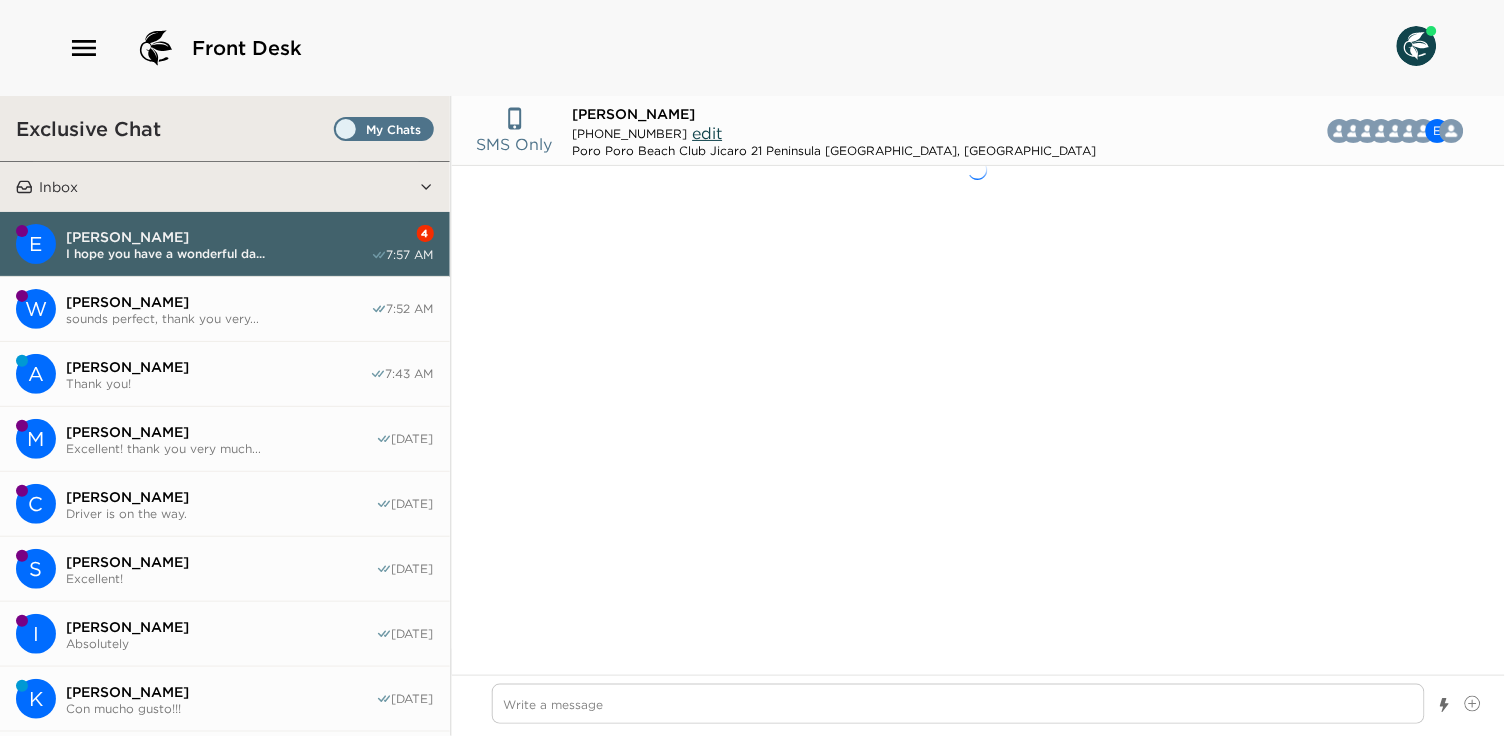 type on "x" 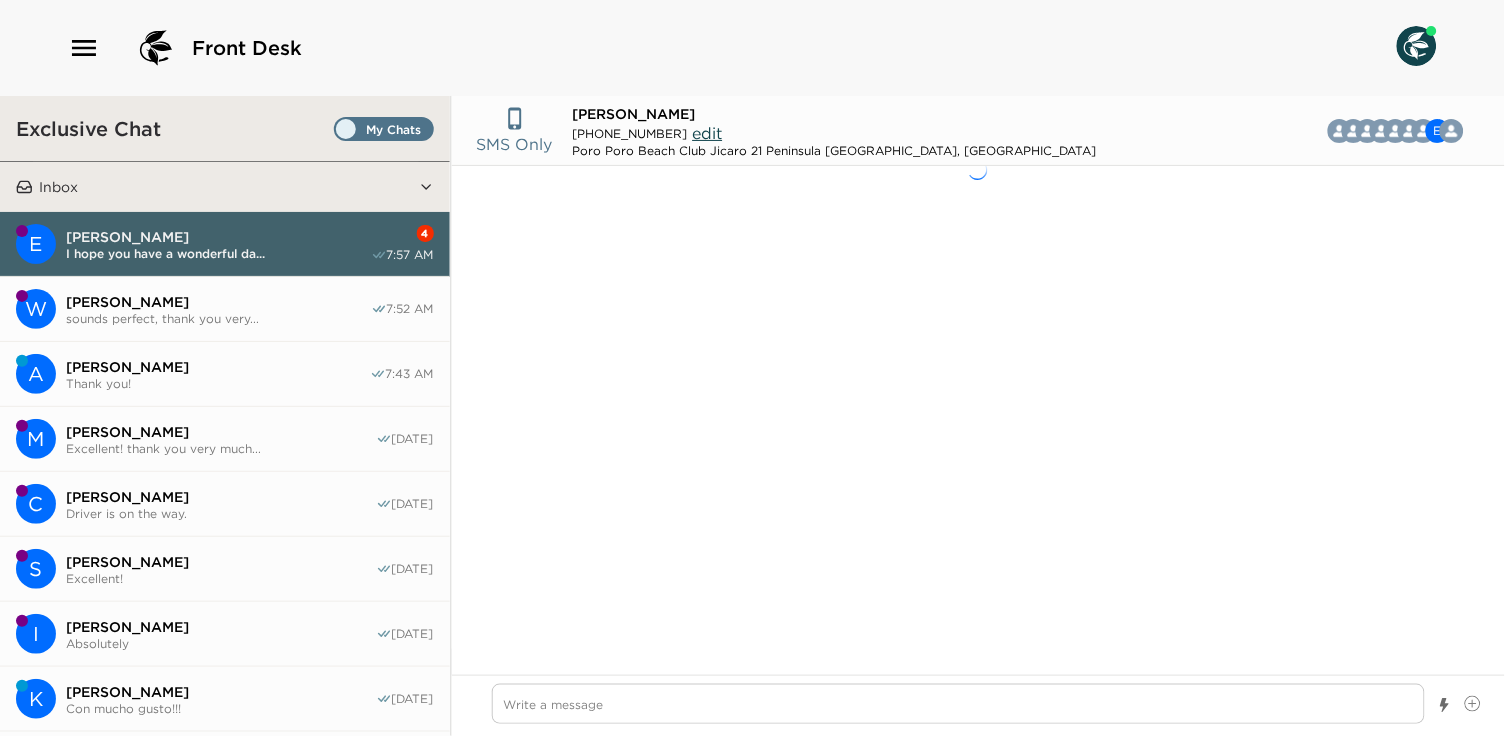 type on "(720) 443-7355" 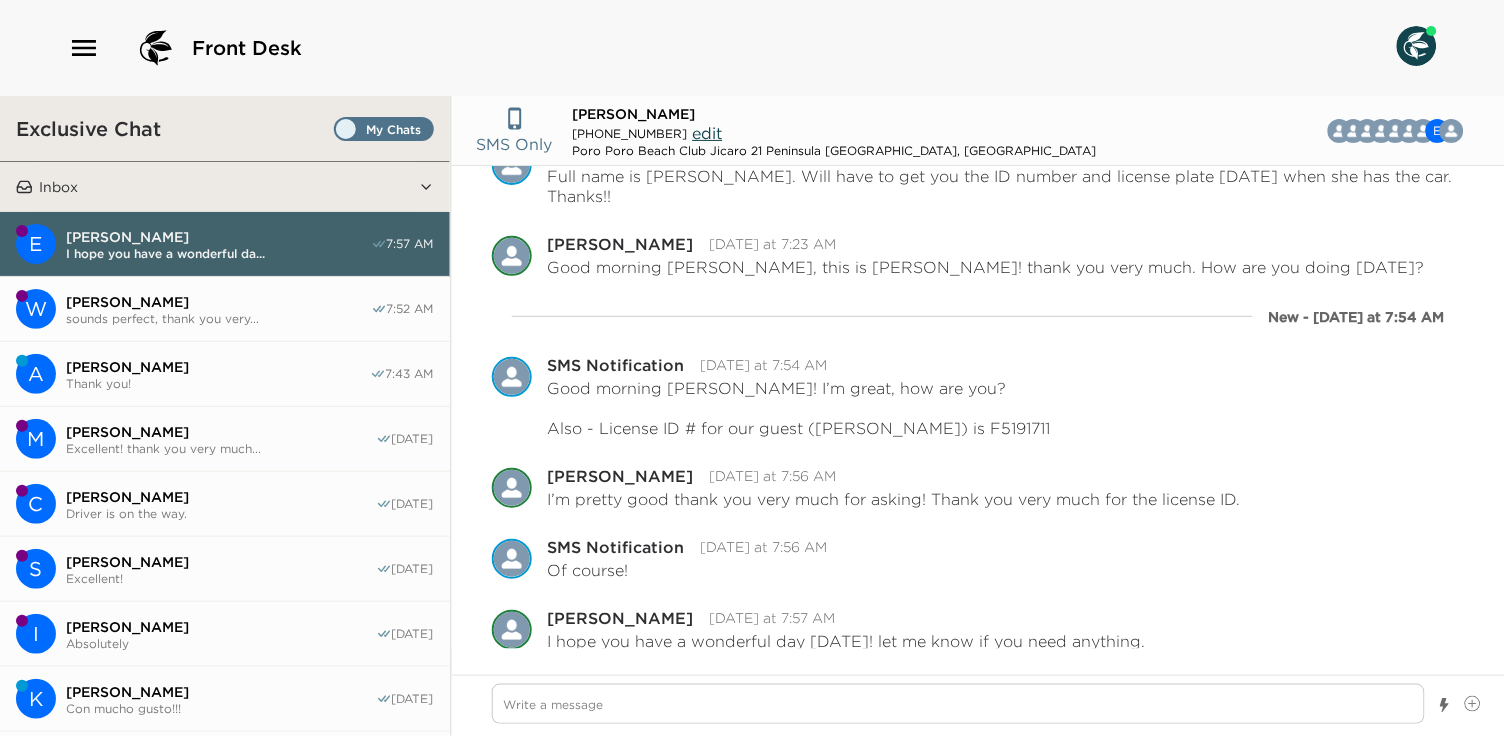 type on "x" 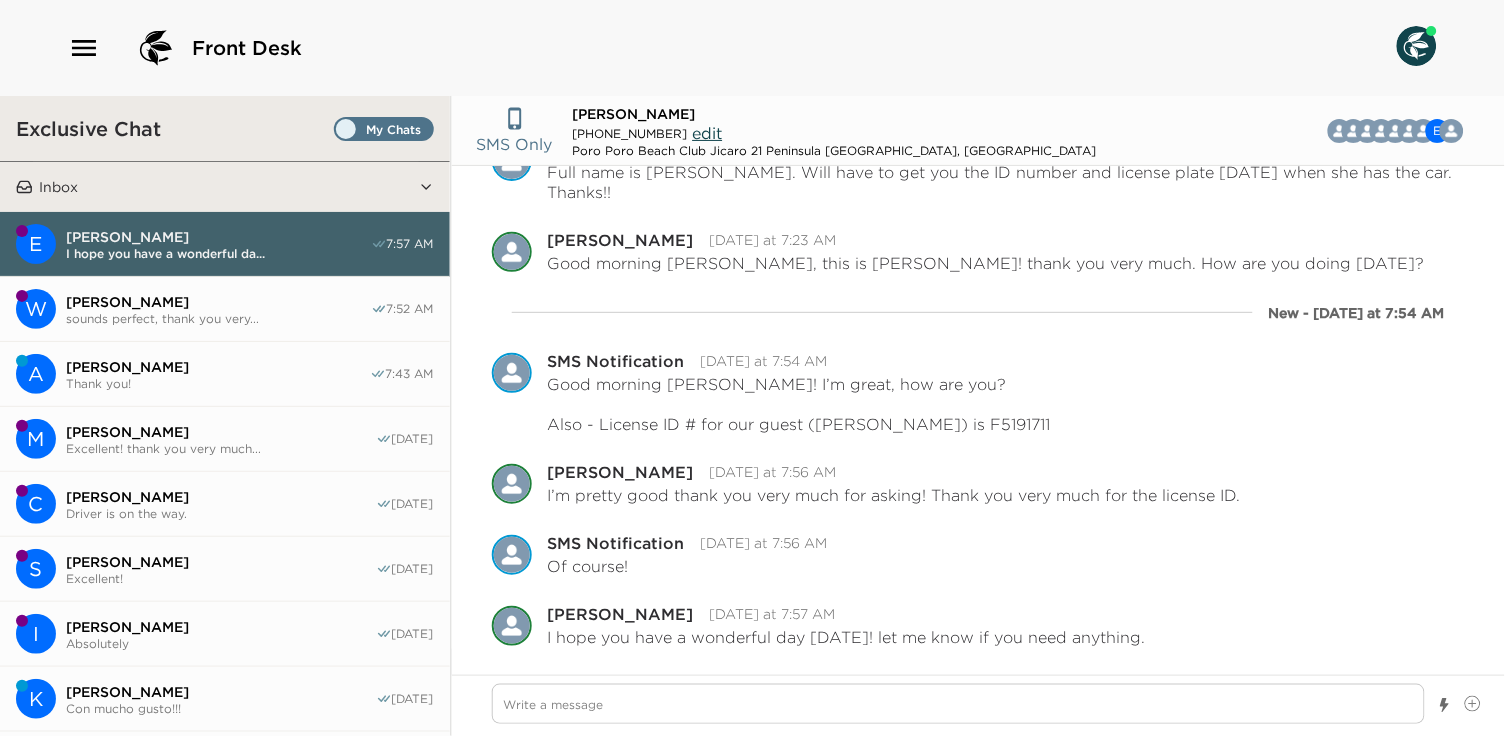 scroll, scrollTop: 2860, scrollLeft: 0, axis: vertical 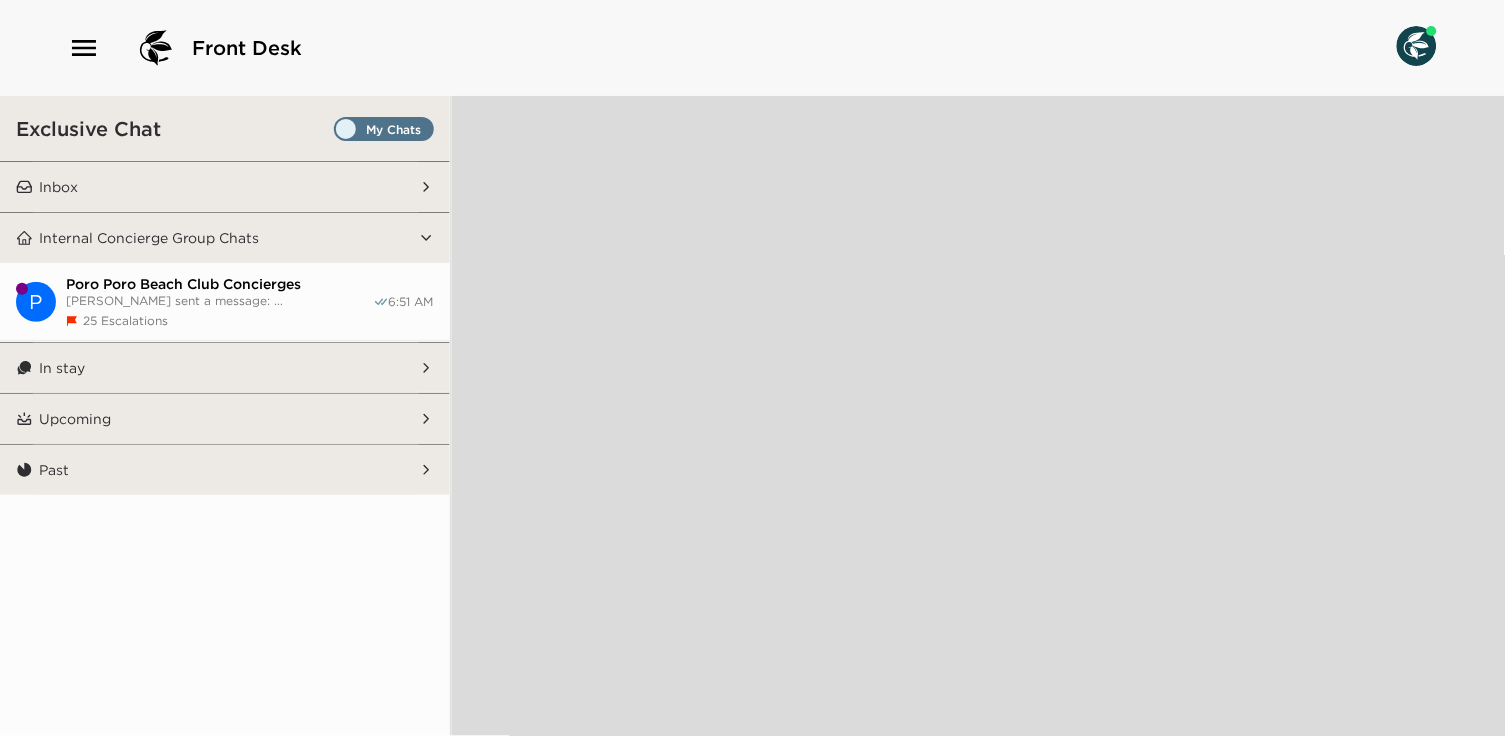 click on "Internal Concierge Group Chats" at bounding box center (226, 238) 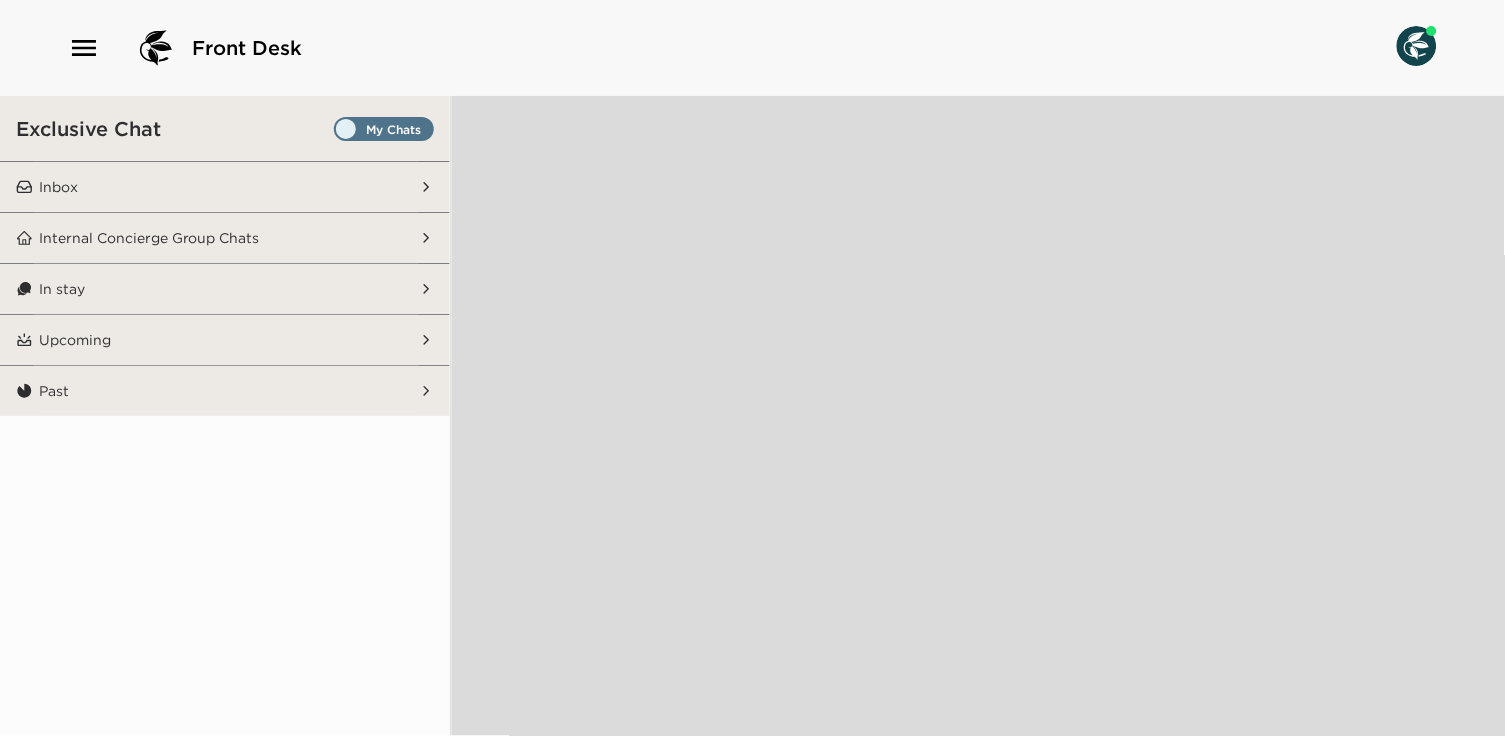 click on "Inbox" at bounding box center [226, 187] 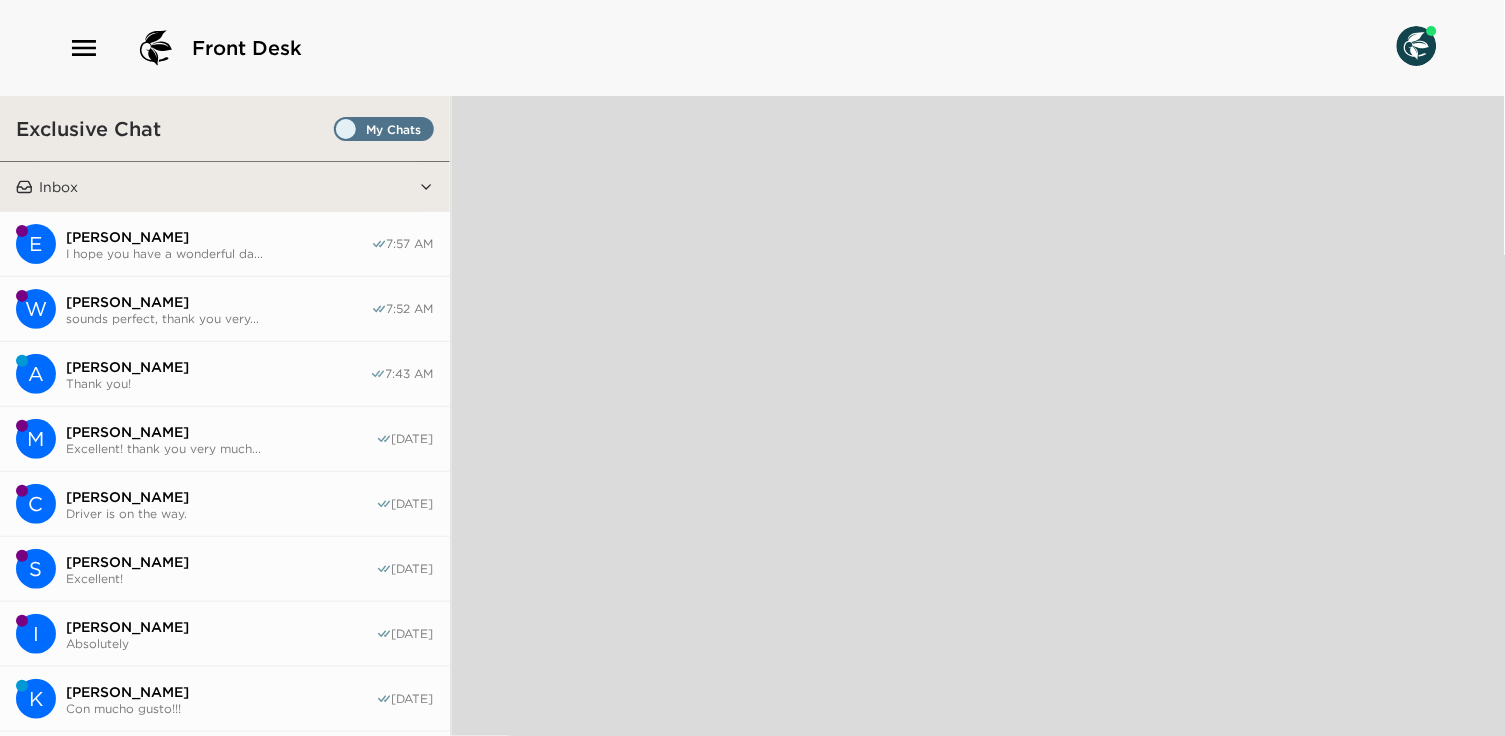 scroll, scrollTop: 0, scrollLeft: 0, axis: both 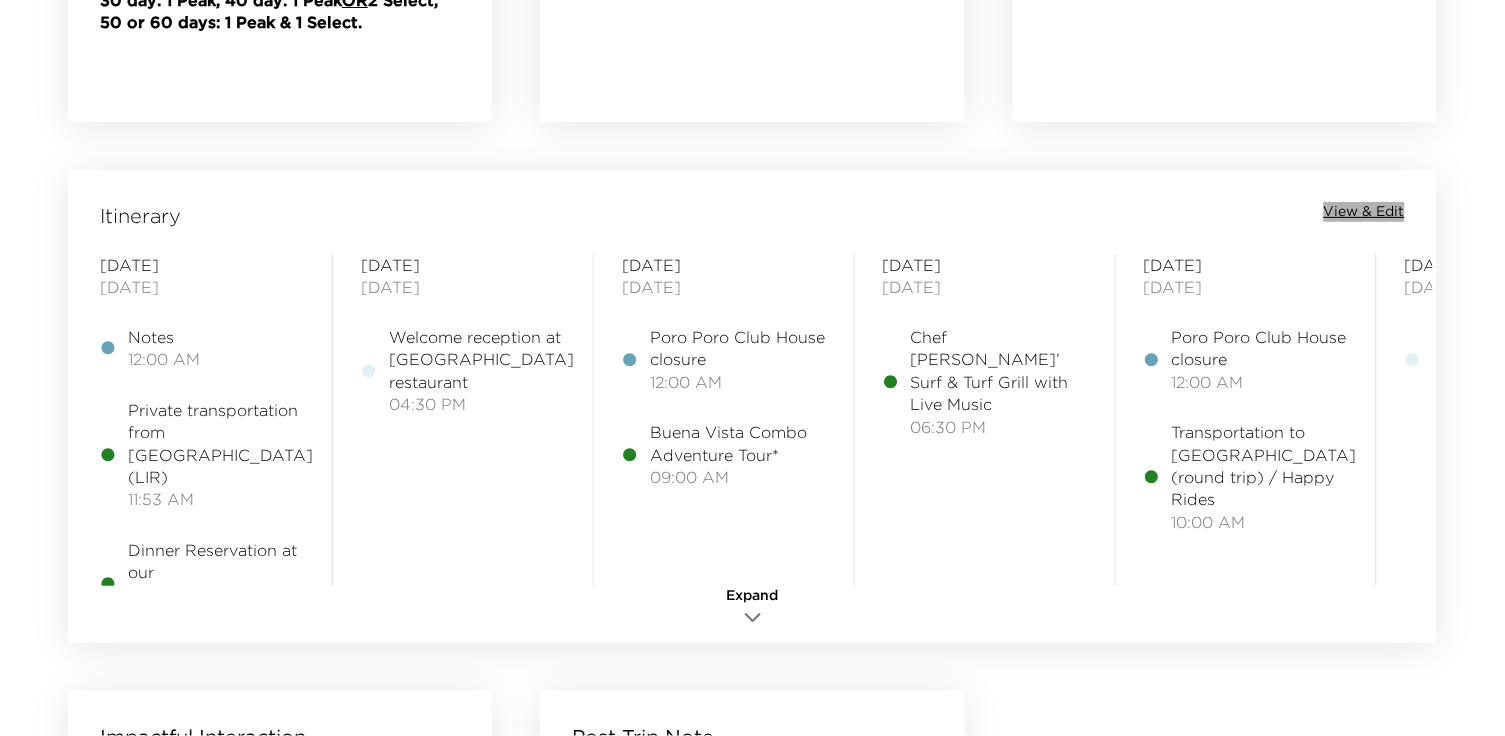 click on "View & Edit" at bounding box center [1364, 212] 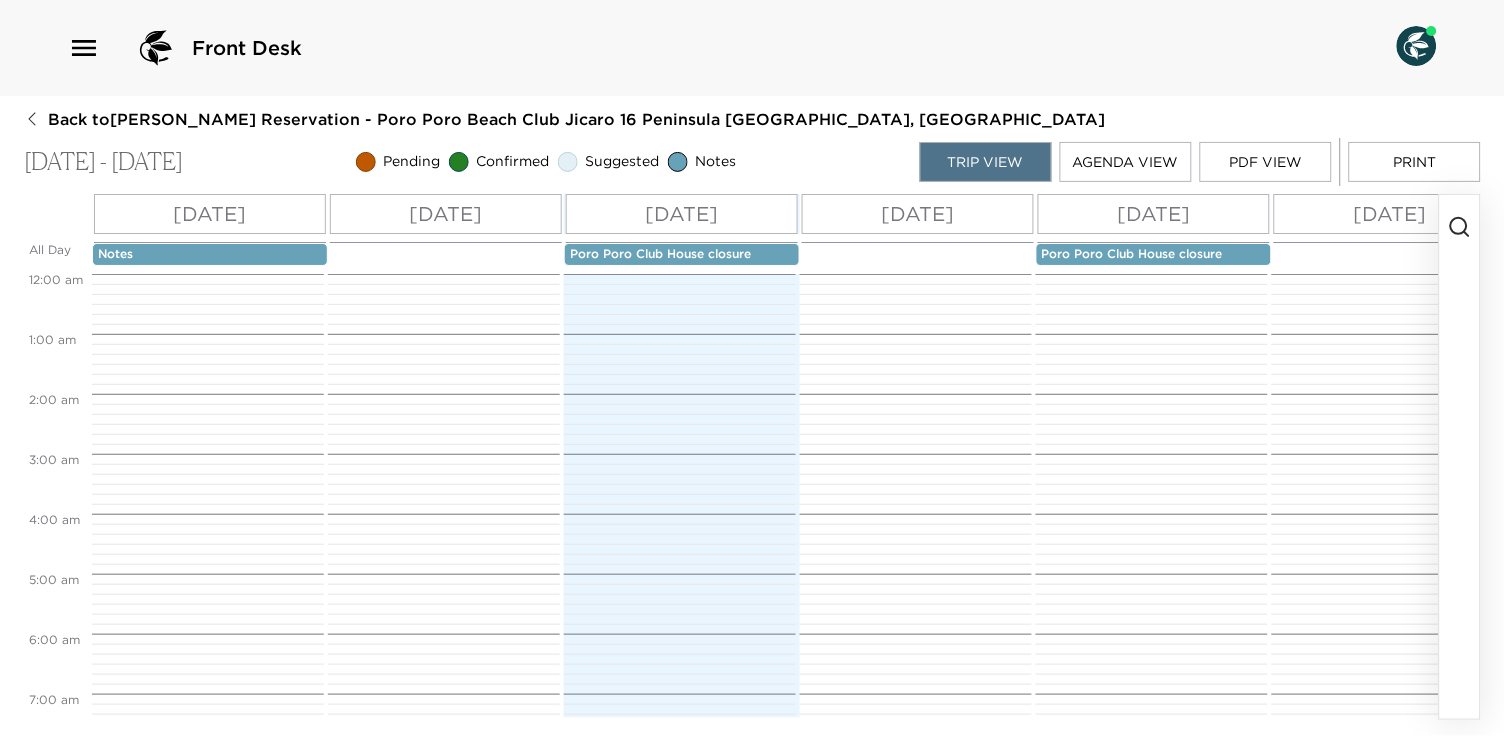 scroll, scrollTop: 0, scrollLeft: 0, axis: both 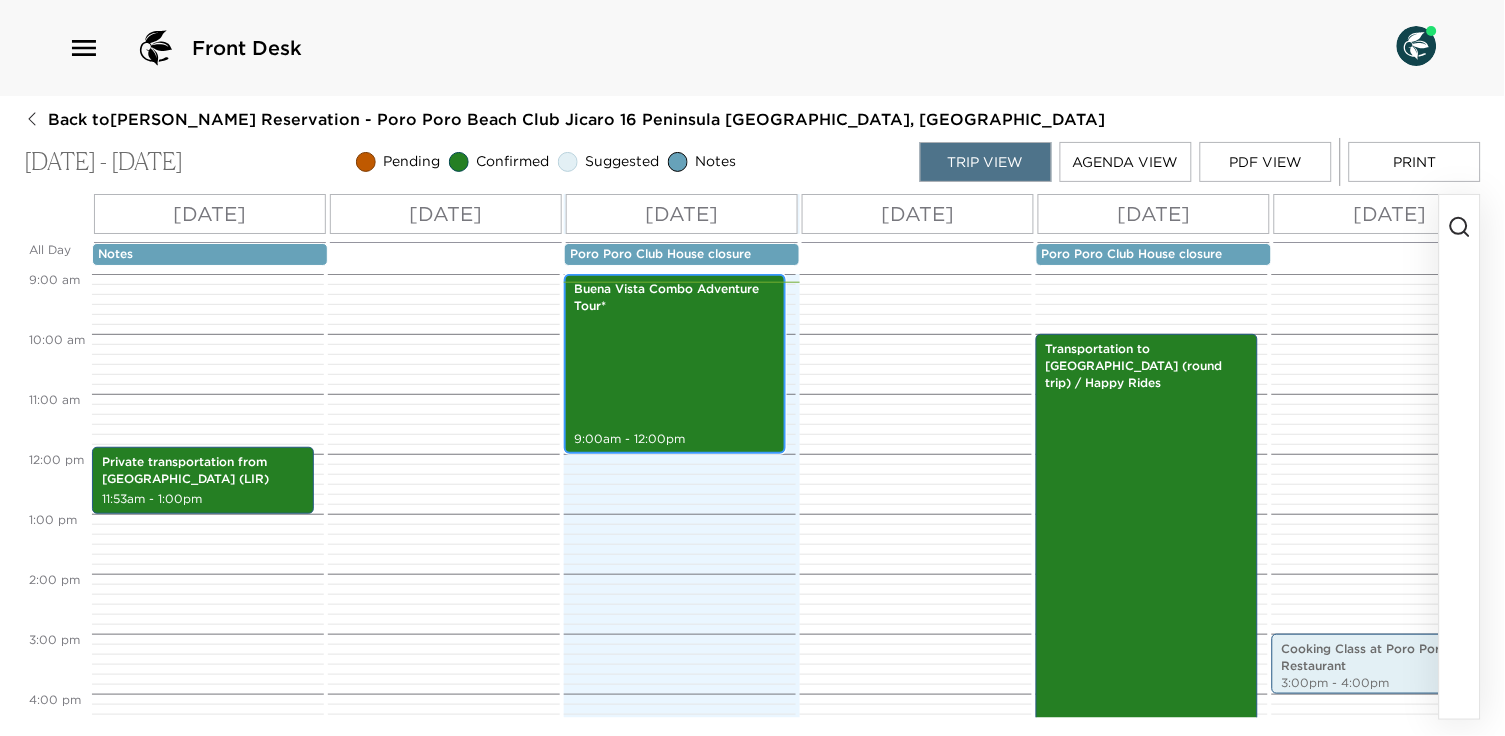 click on "Buena Vista  Combo Adventure Tour* 9:00am - 12:00pm" at bounding box center (675, 364) 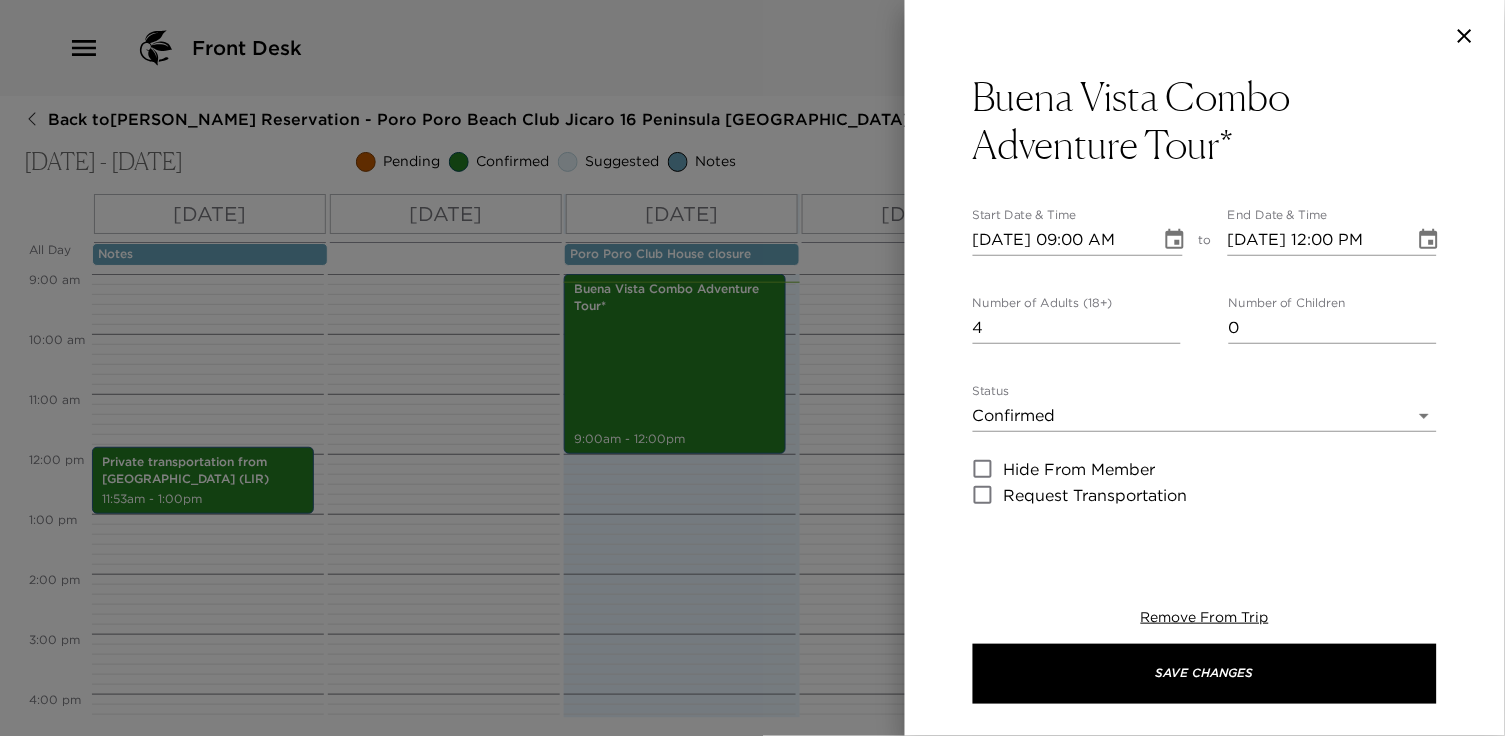 click 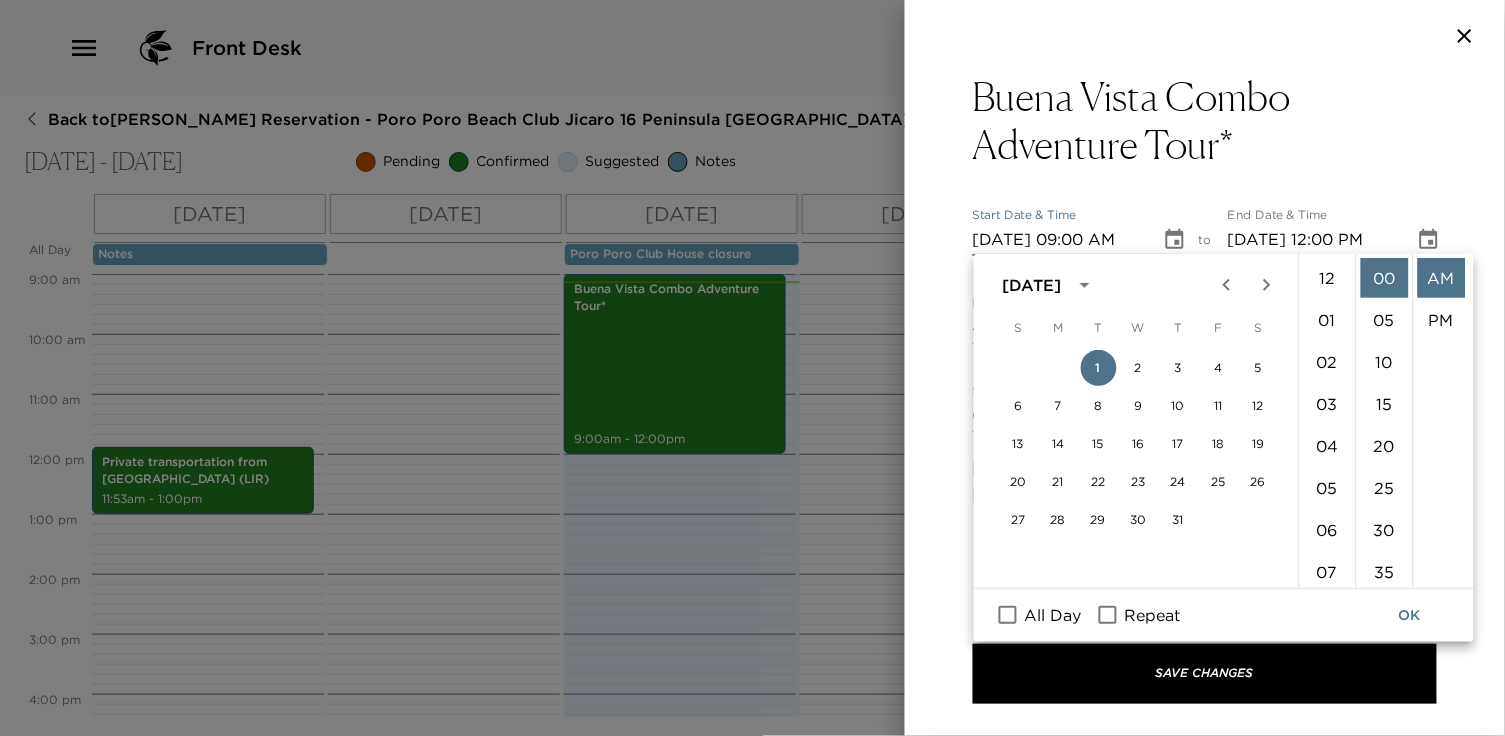 scroll, scrollTop: 372, scrollLeft: 0, axis: vertical 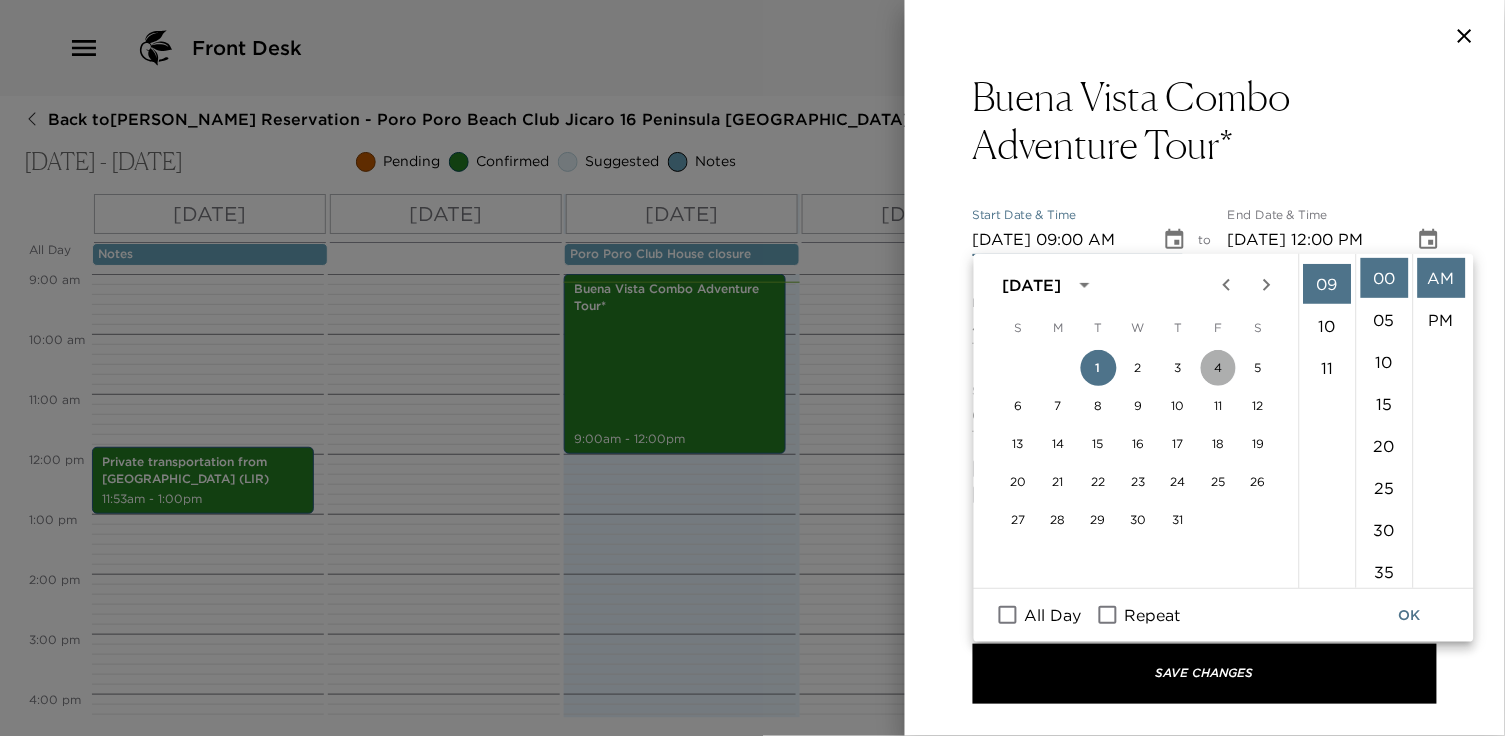 click on "4" at bounding box center (1219, 368) 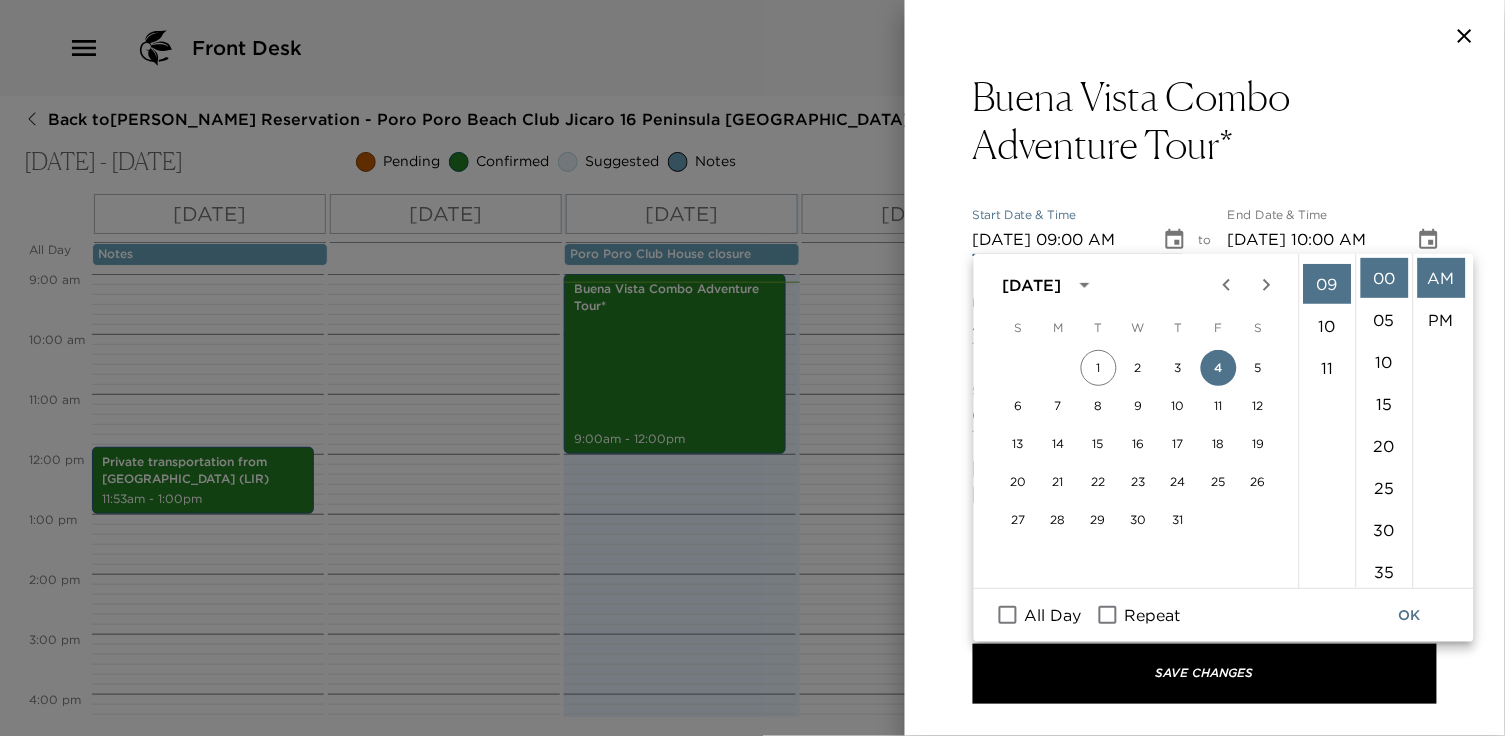 click on "09" at bounding box center (1328, 284) 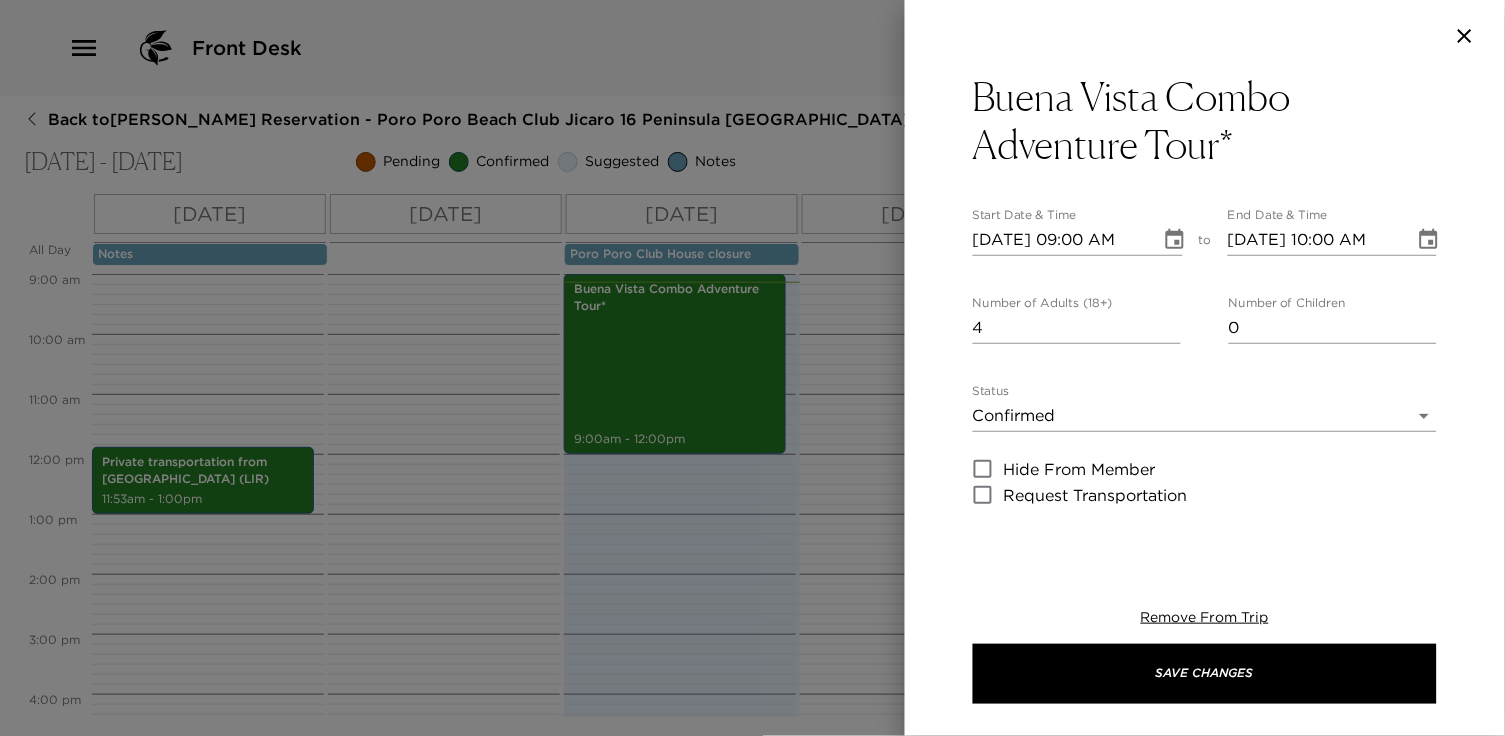 click 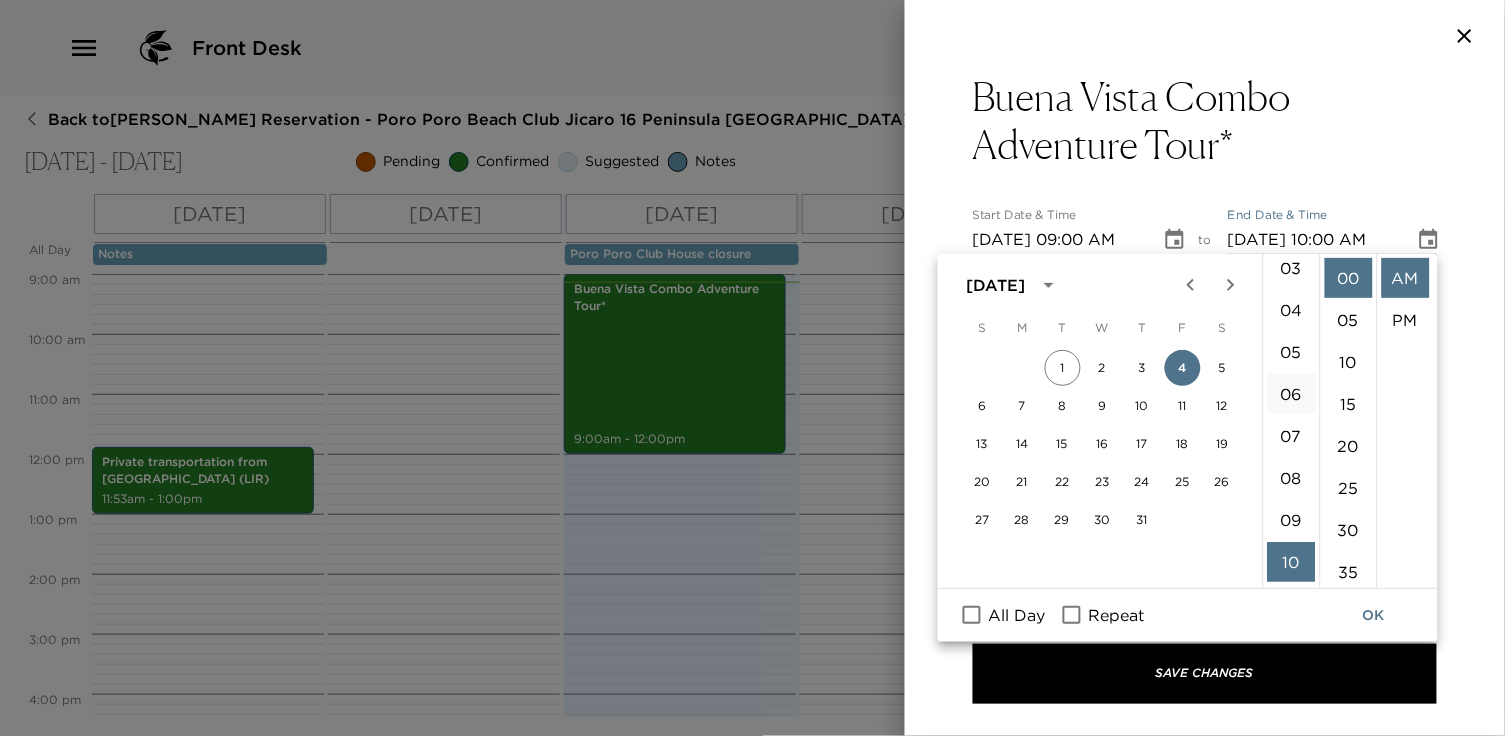 scroll, scrollTop: 138, scrollLeft: 0, axis: vertical 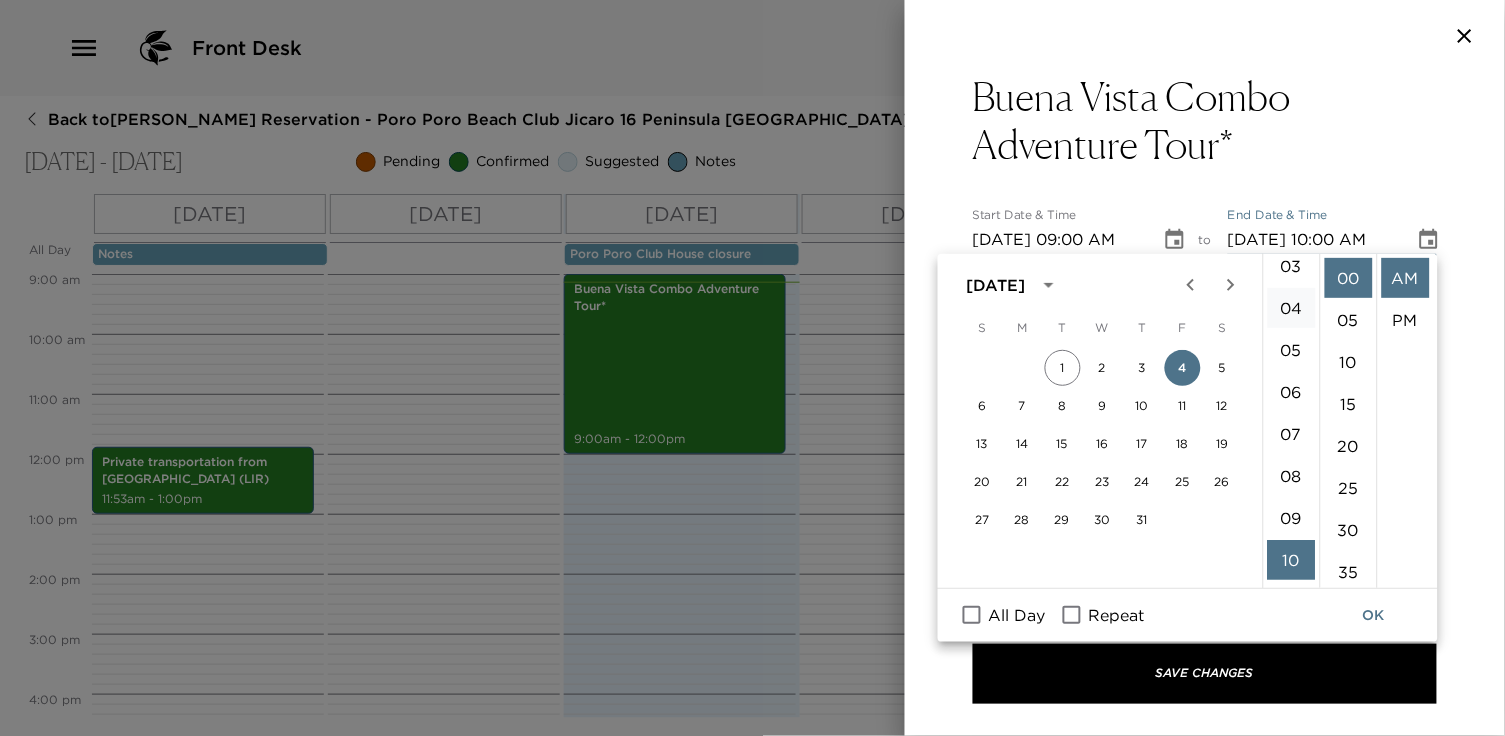 click on "04" at bounding box center (1292, 308) 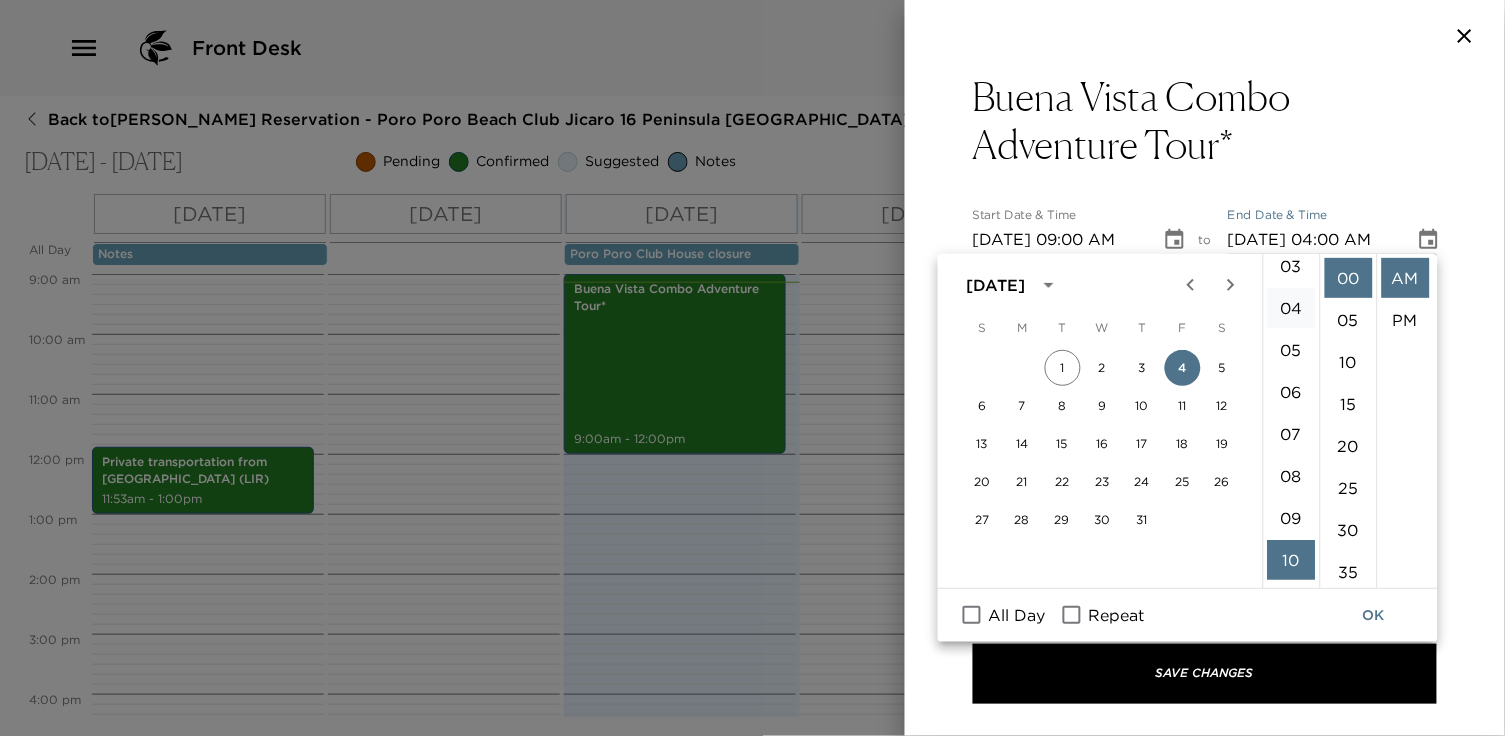 scroll, scrollTop: 414, scrollLeft: 0, axis: vertical 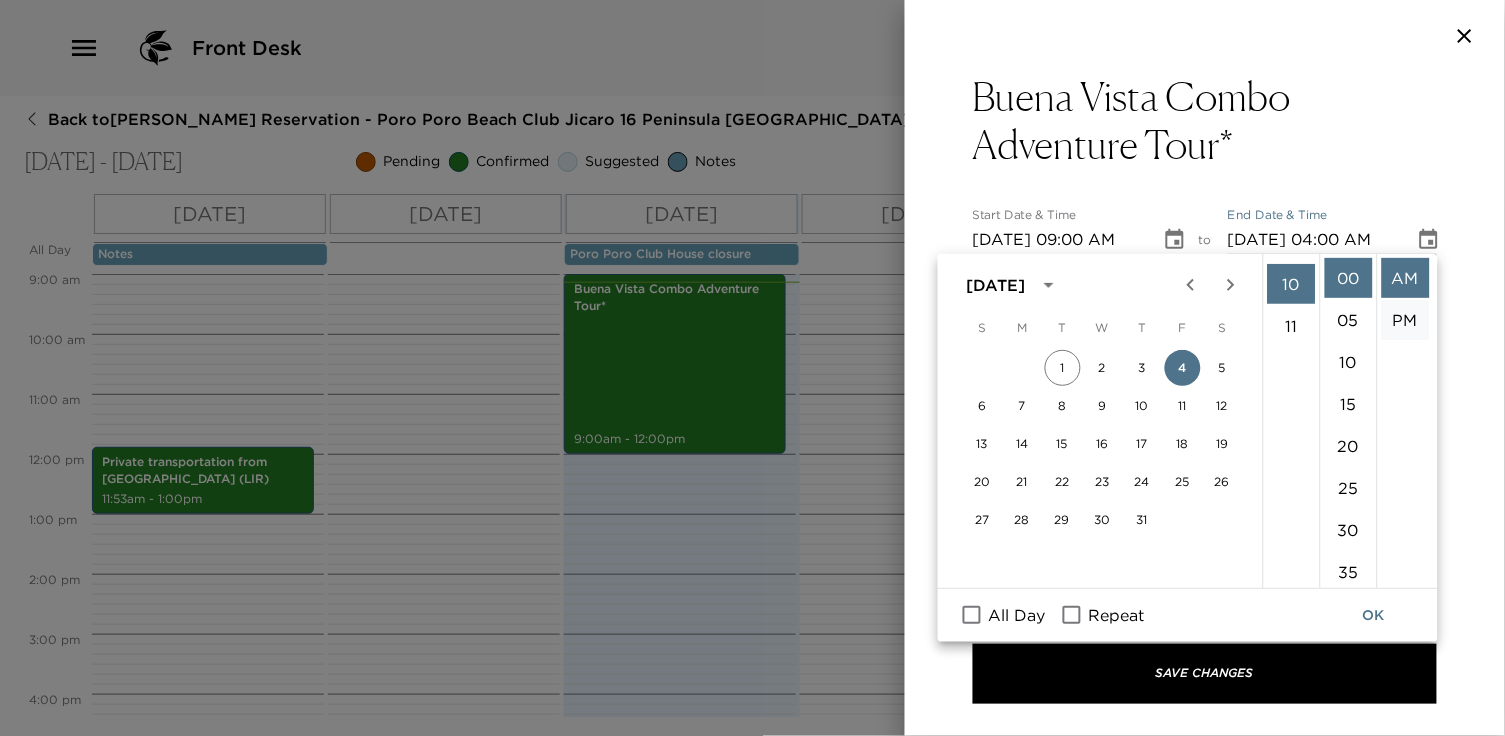 click on "PM" at bounding box center (1406, 320) 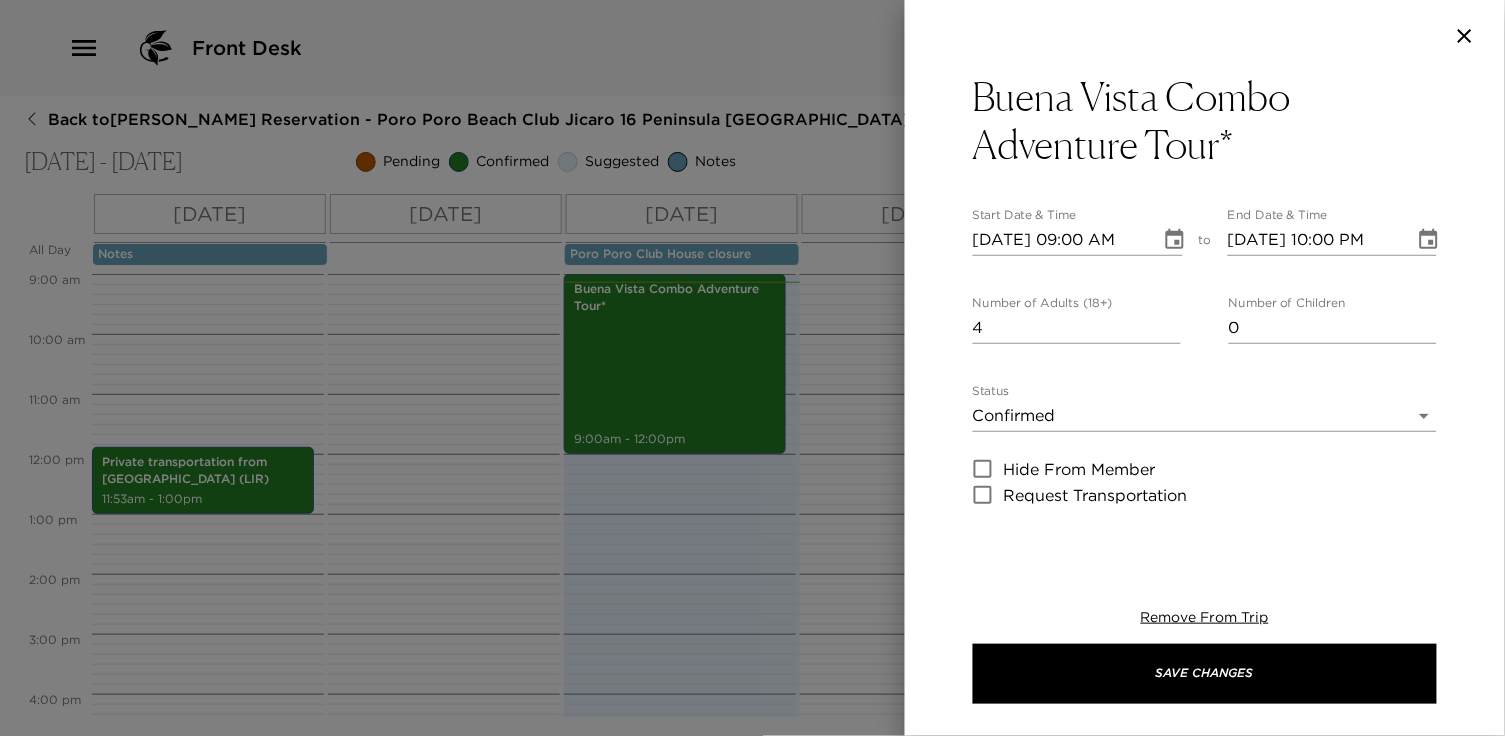 scroll, scrollTop: 41, scrollLeft: 0, axis: vertical 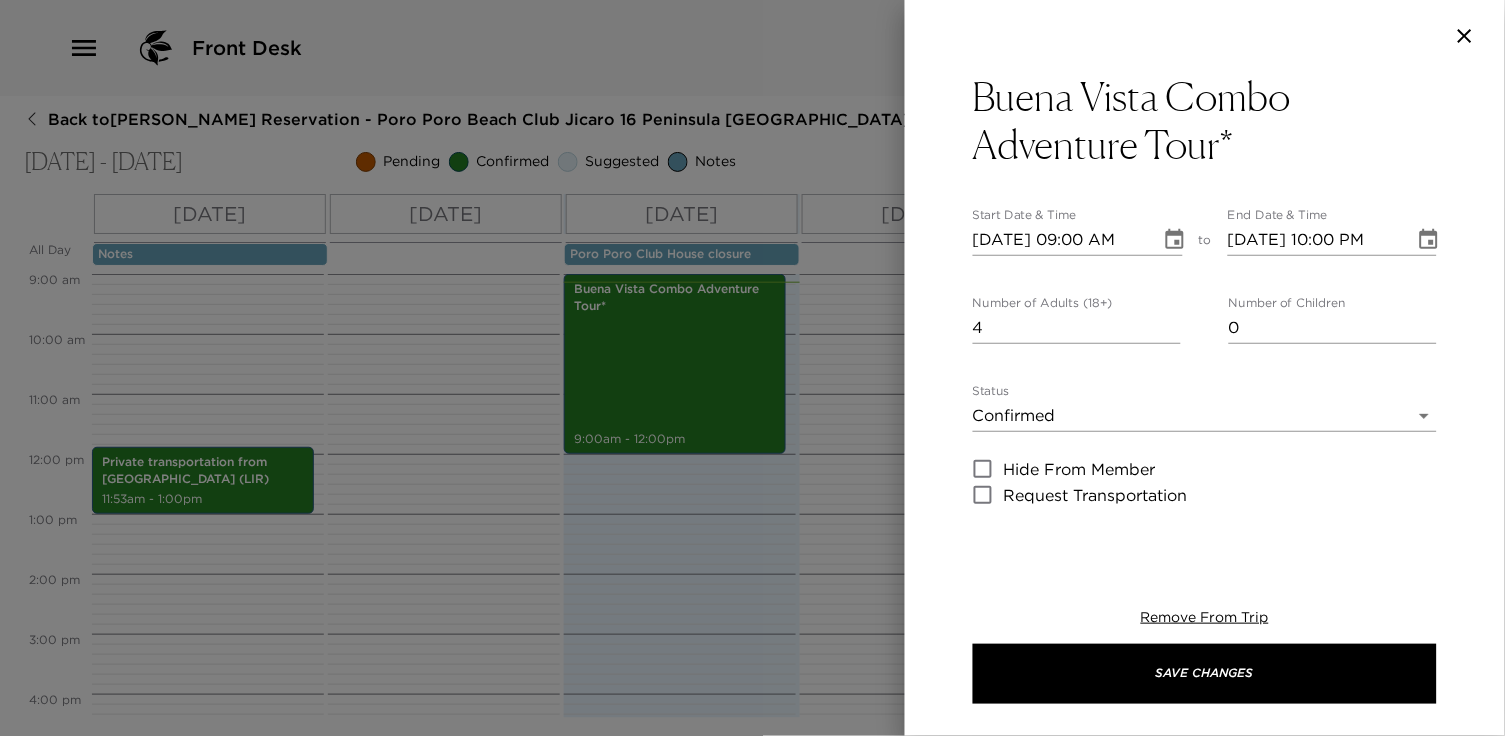click 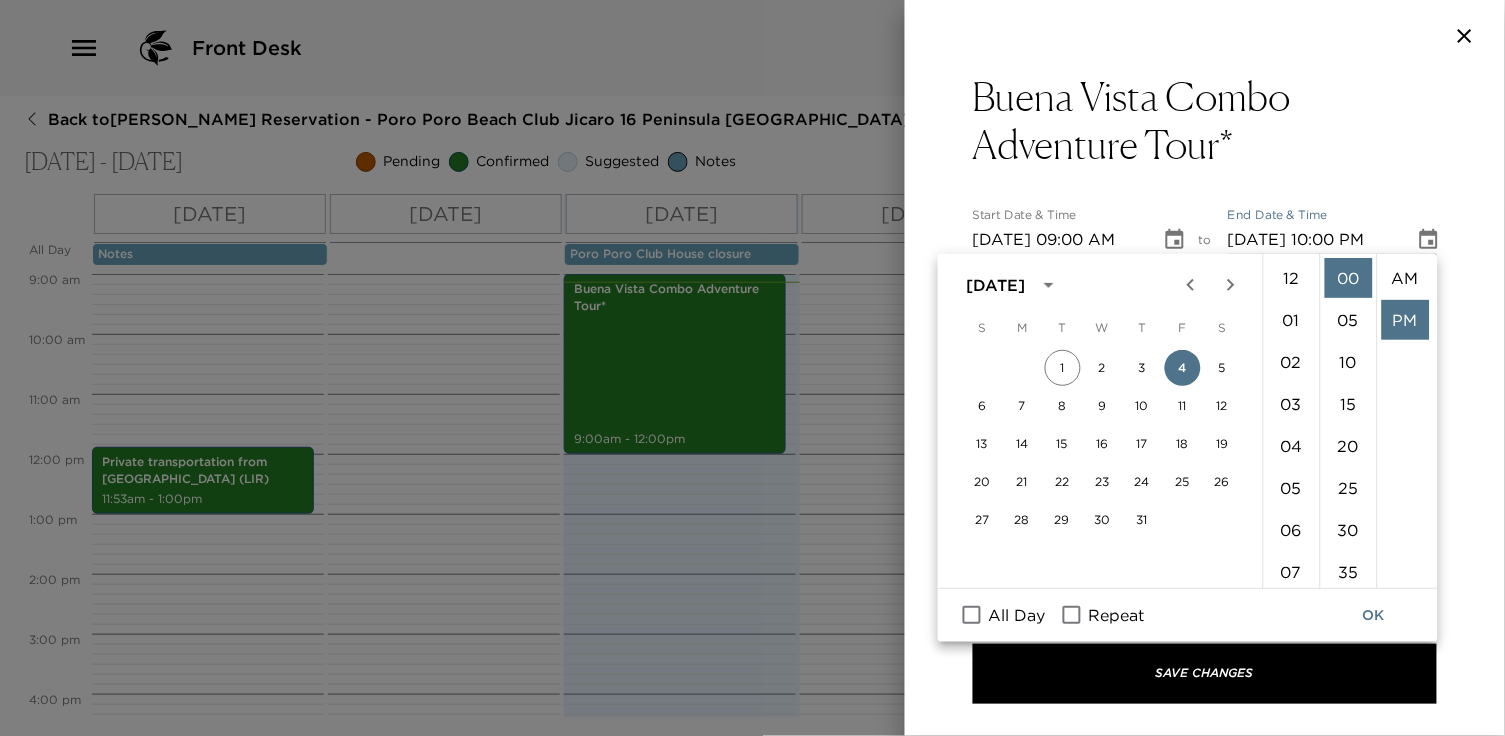 scroll, scrollTop: 414, scrollLeft: 0, axis: vertical 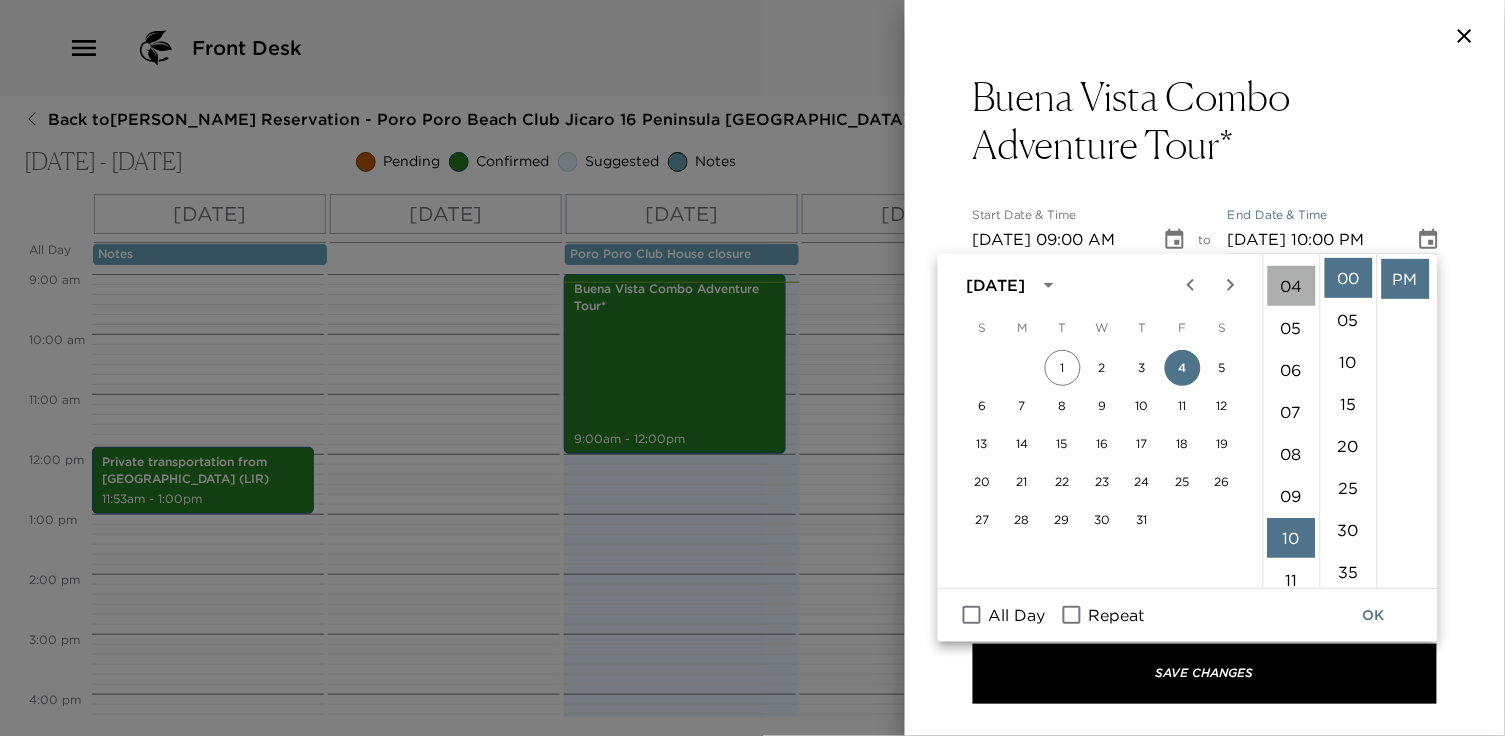 click on "04" at bounding box center (1292, 286) 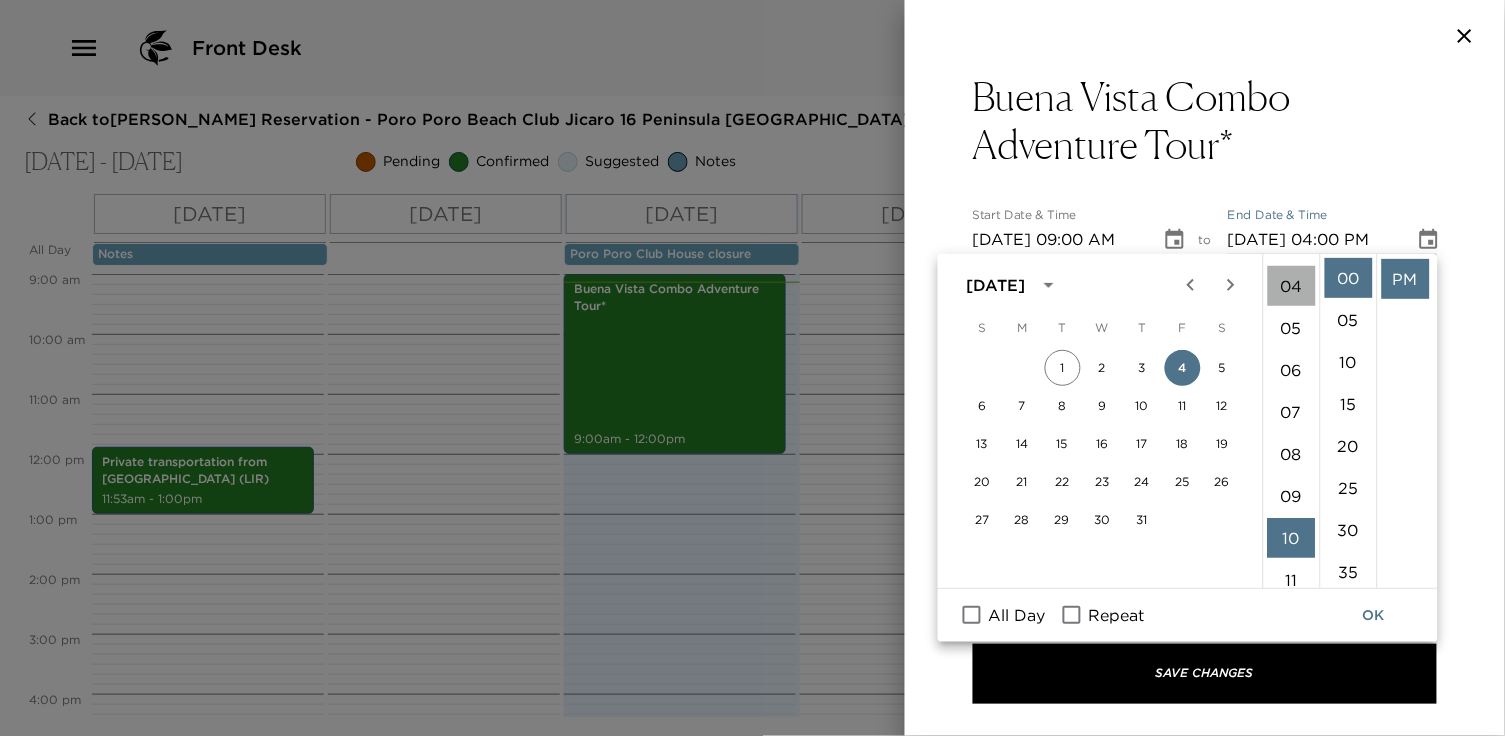 scroll, scrollTop: 165, scrollLeft: 0, axis: vertical 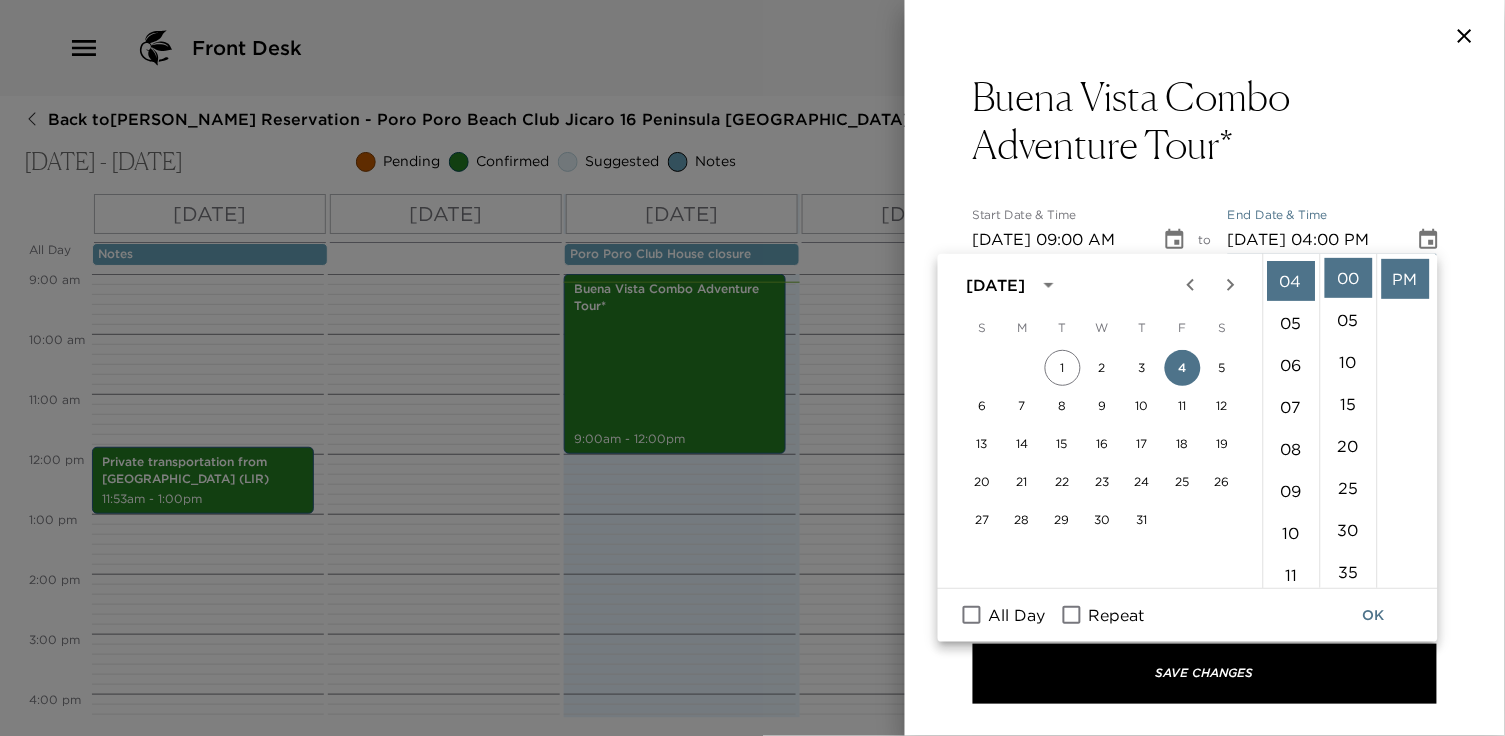 click on "PM" at bounding box center [1406, 279] 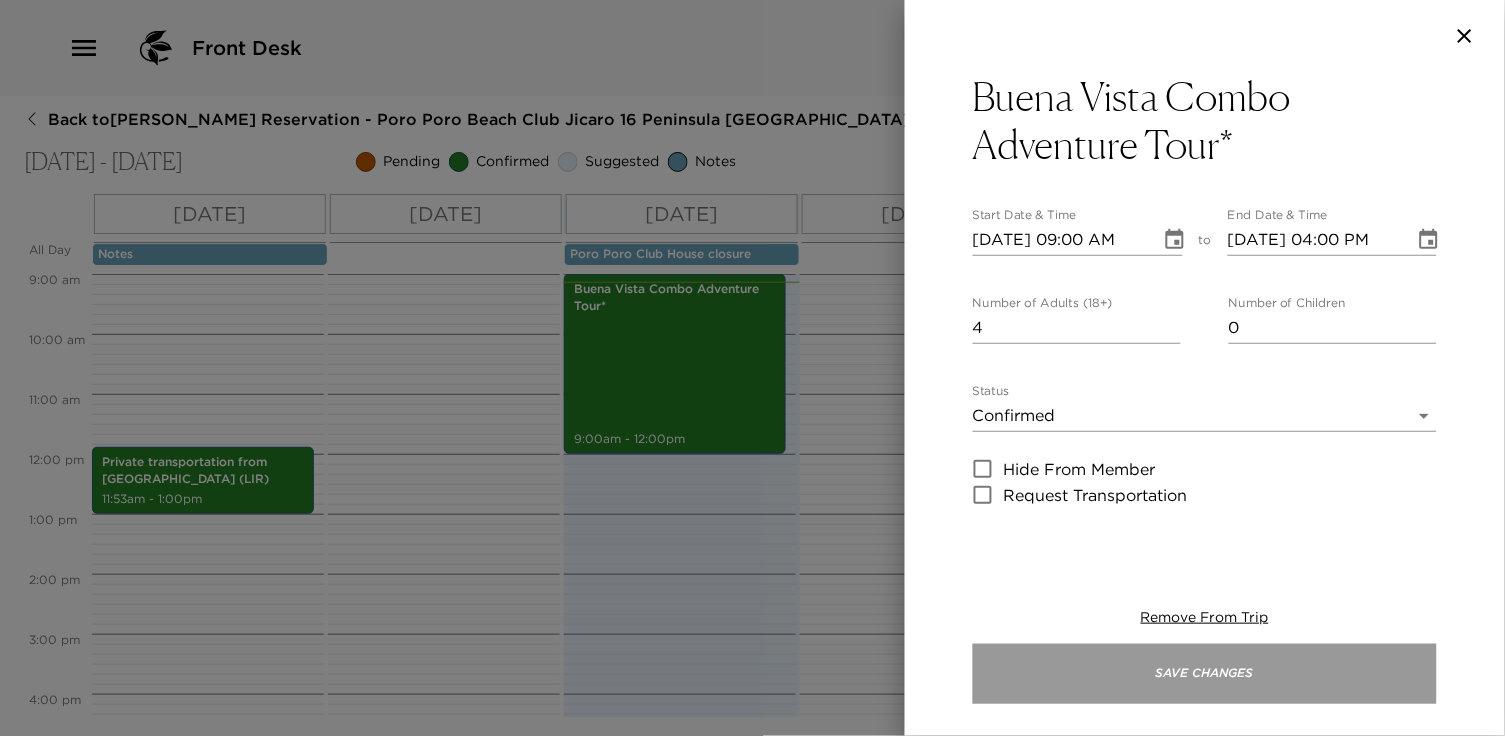 click on "Save Changes" at bounding box center [1205, 674] 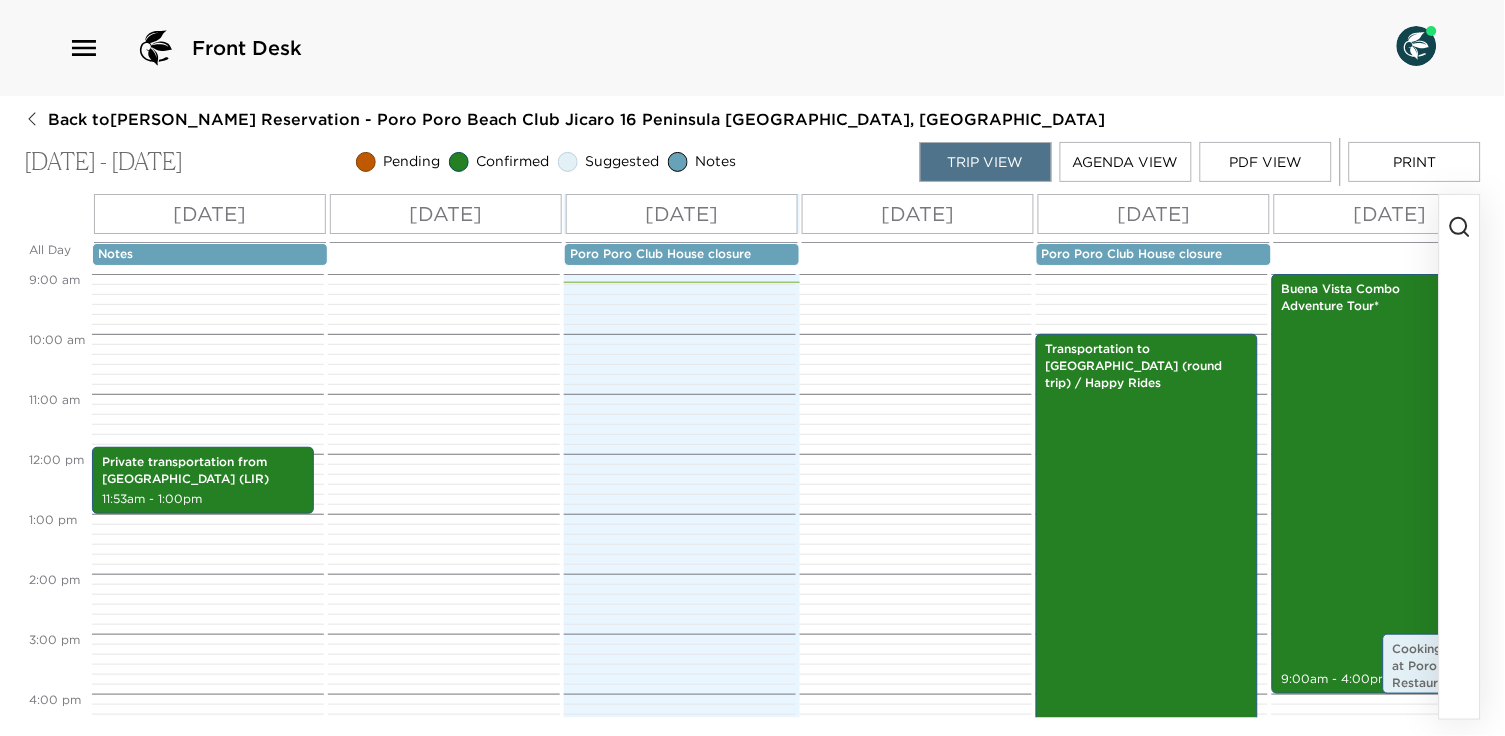 click 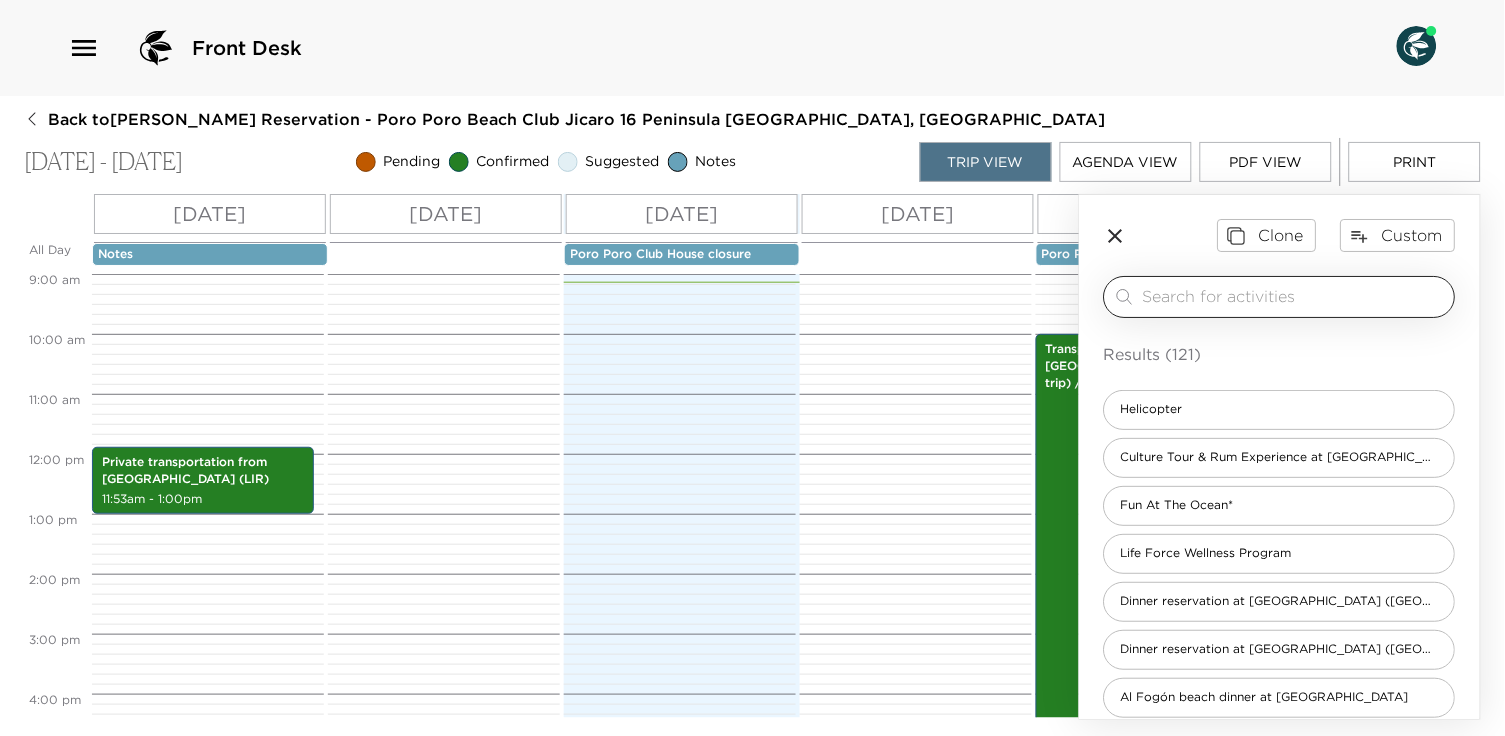 click at bounding box center (1295, 296) 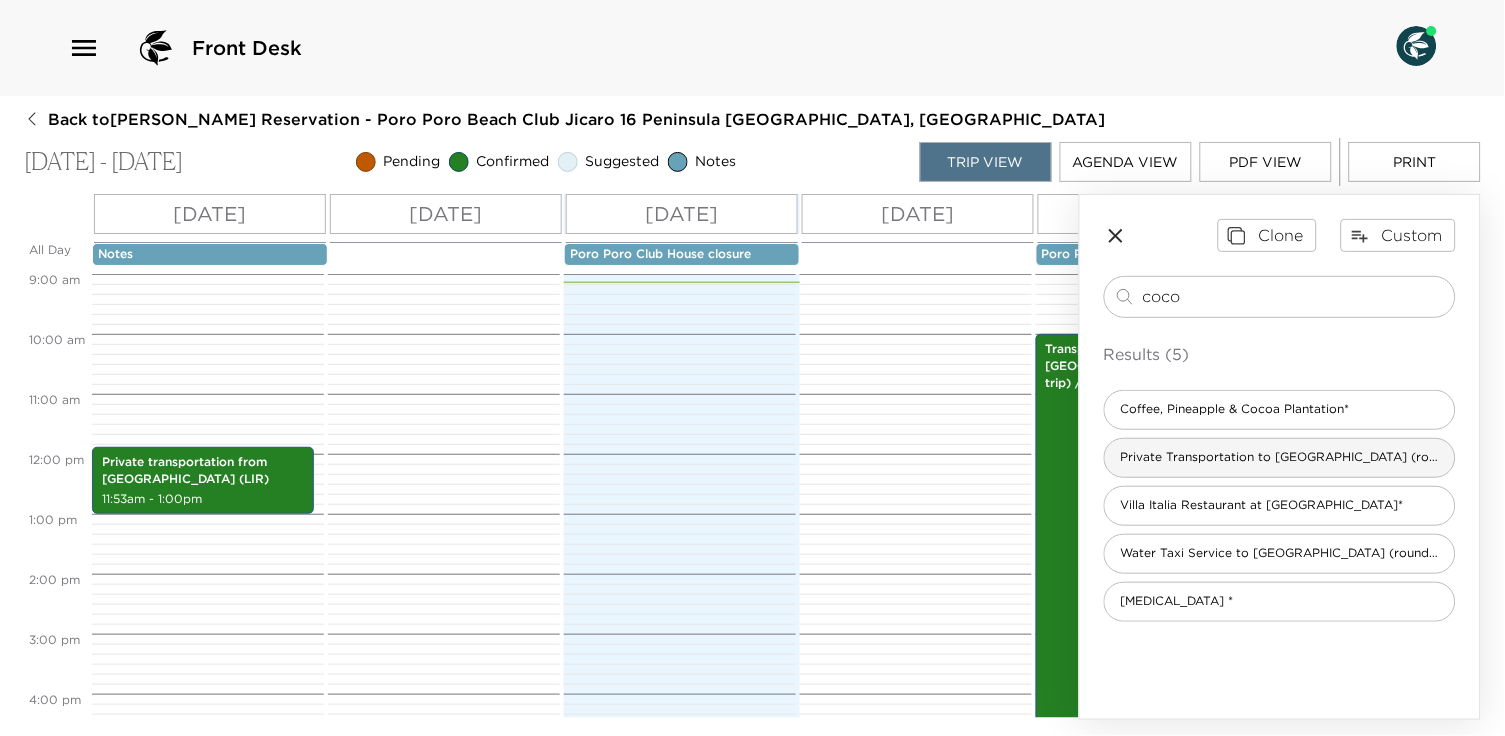 type on "coco" 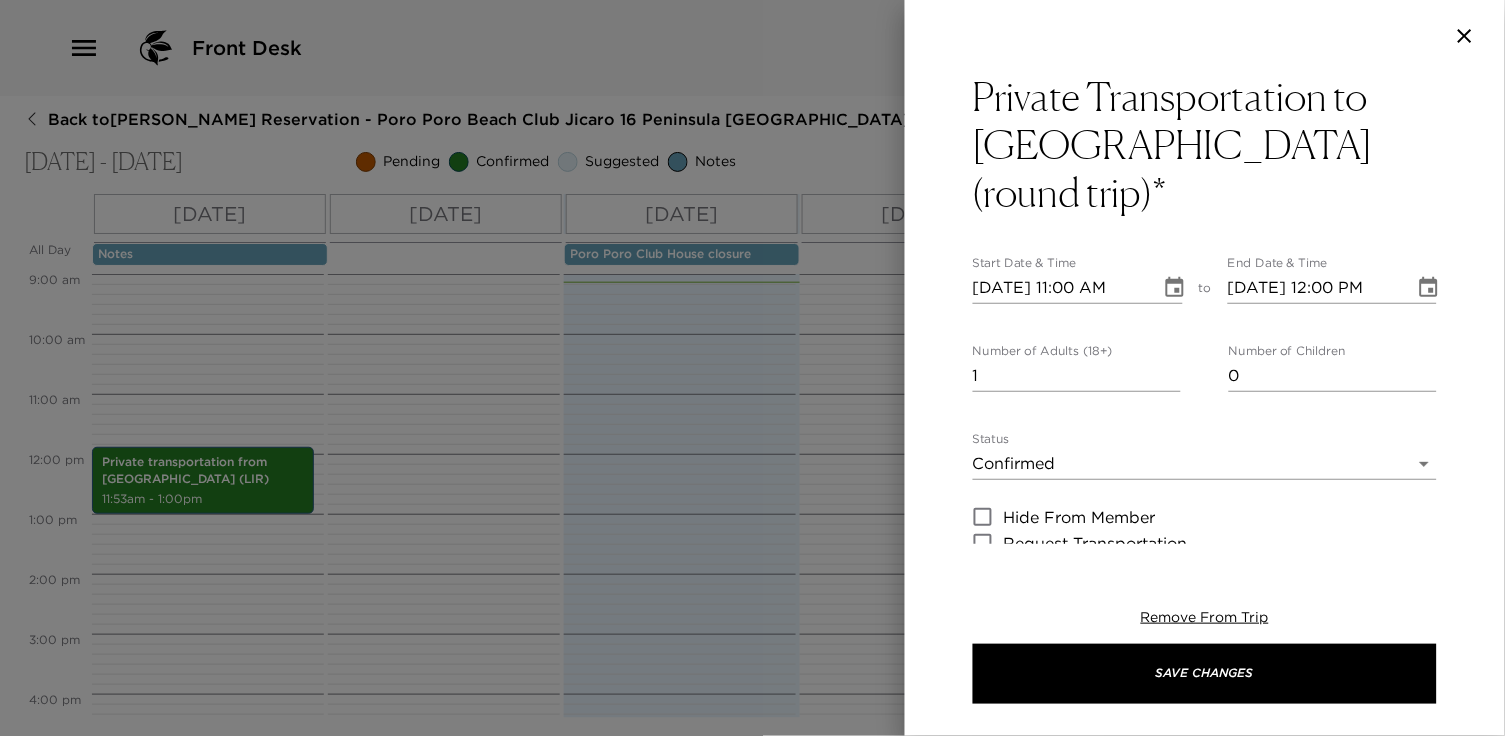 type on "Your private transportation to [GEOGRAPHIC_DATA] has been confirmed. Transportation confirmed by: Three Monkeys Tours. Helpful Hint: Don’t forget your credit card or cash for gratuities or incidentals." 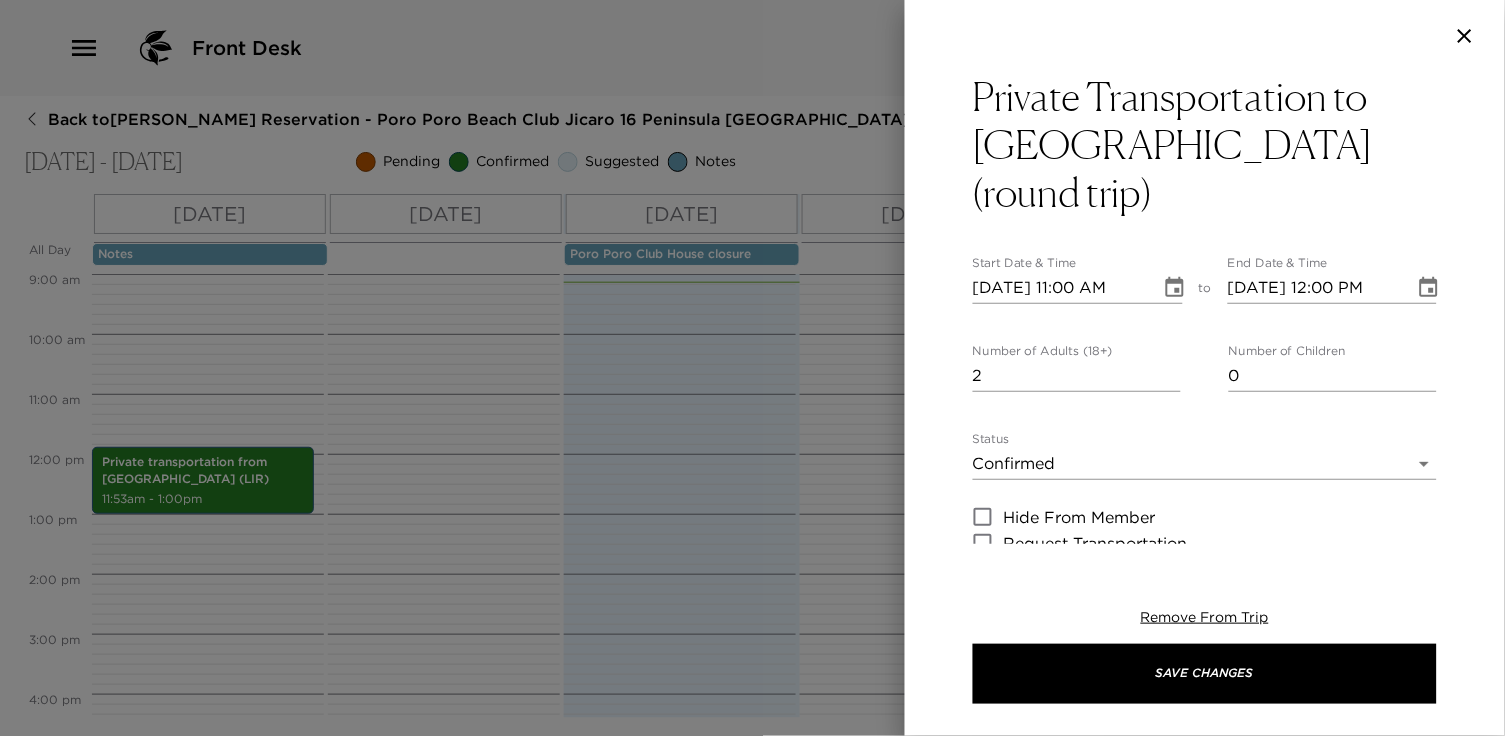 click on "2" at bounding box center (1077, 376) 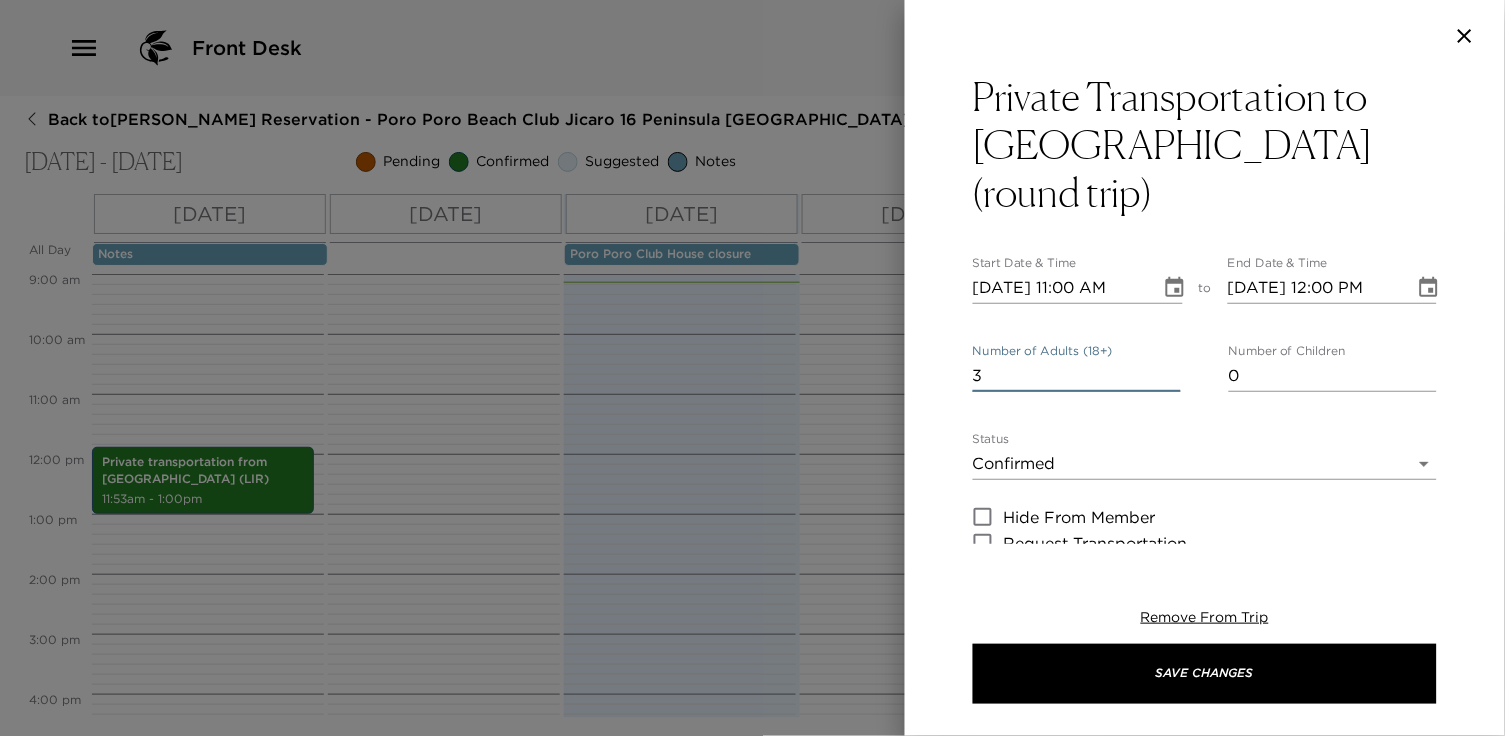 click on "3" at bounding box center [1077, 376] 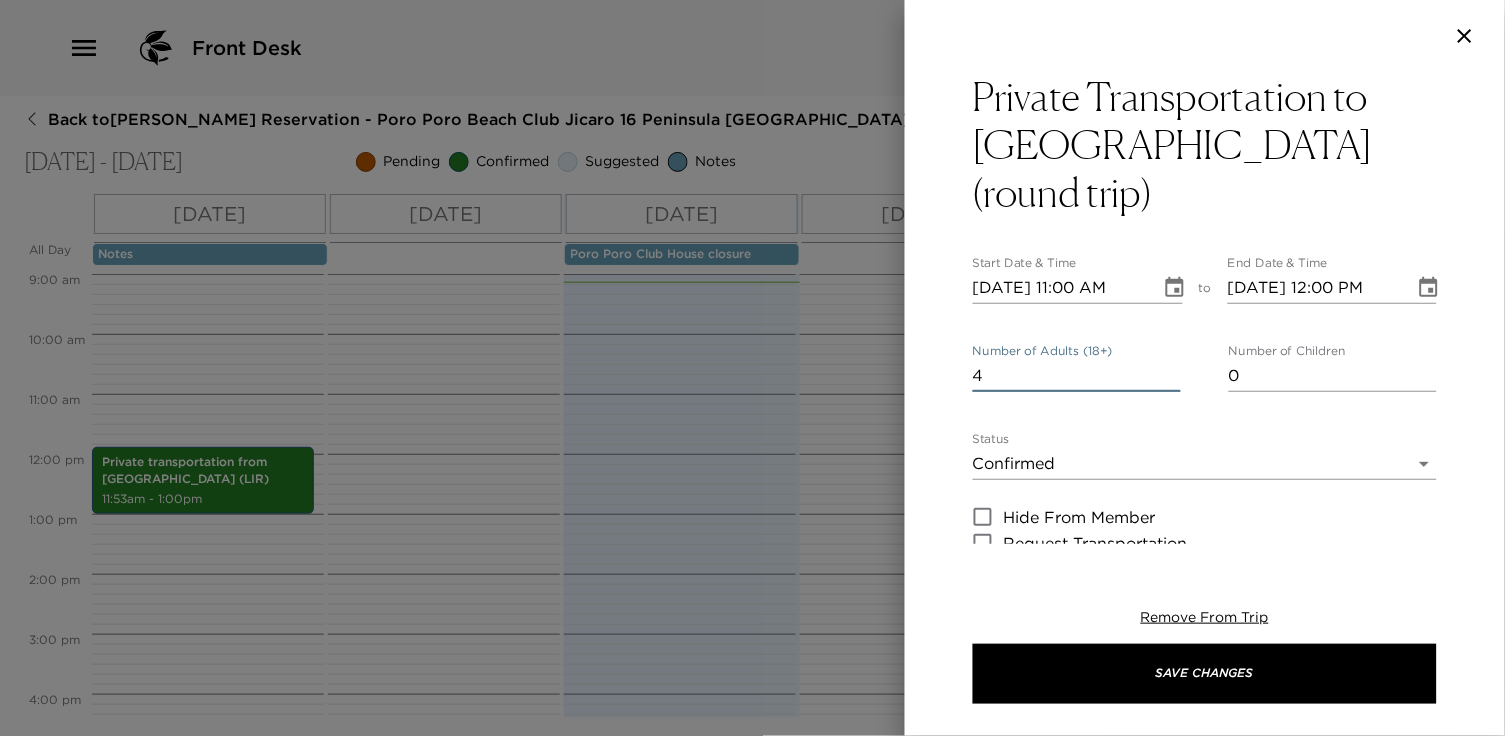 click on "4" at bounding box center (1077, 376) 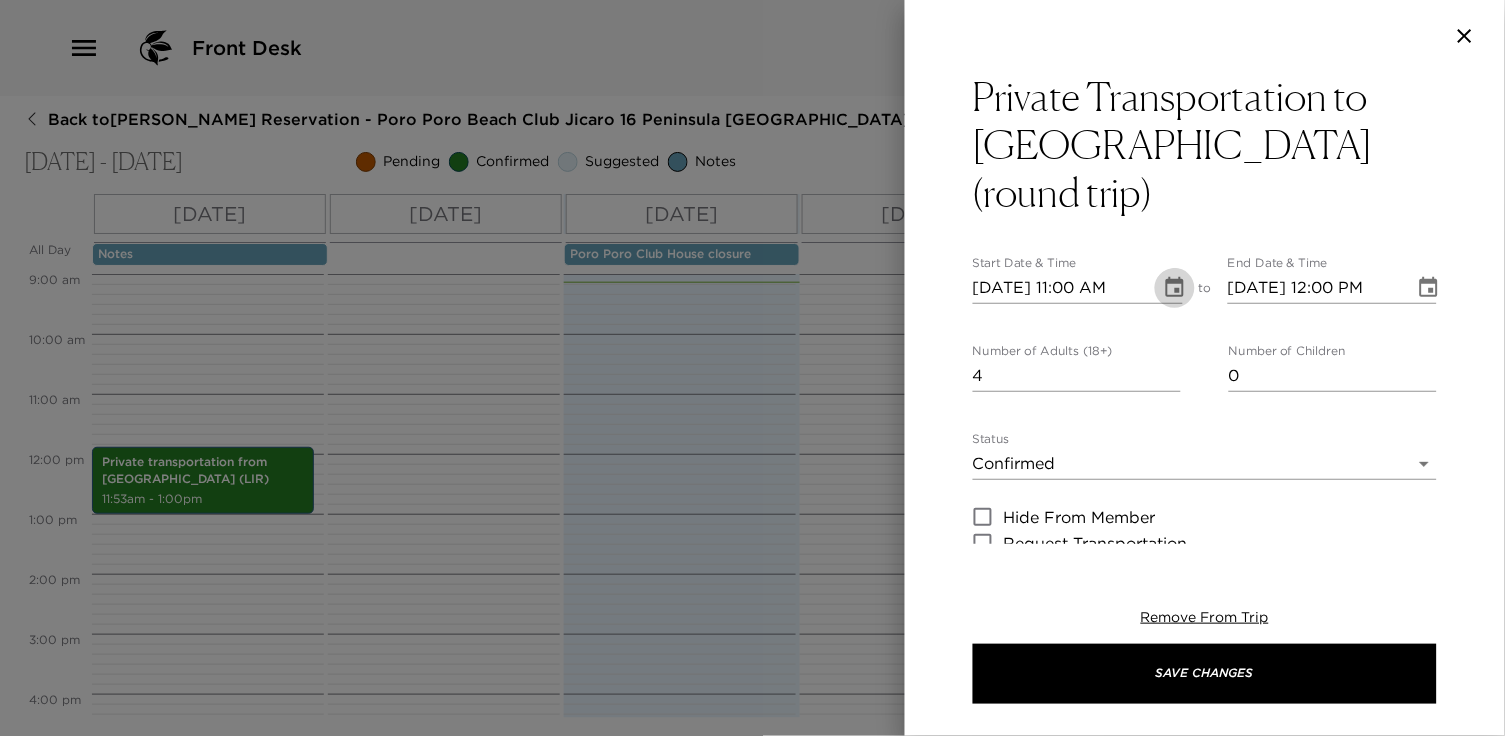 click 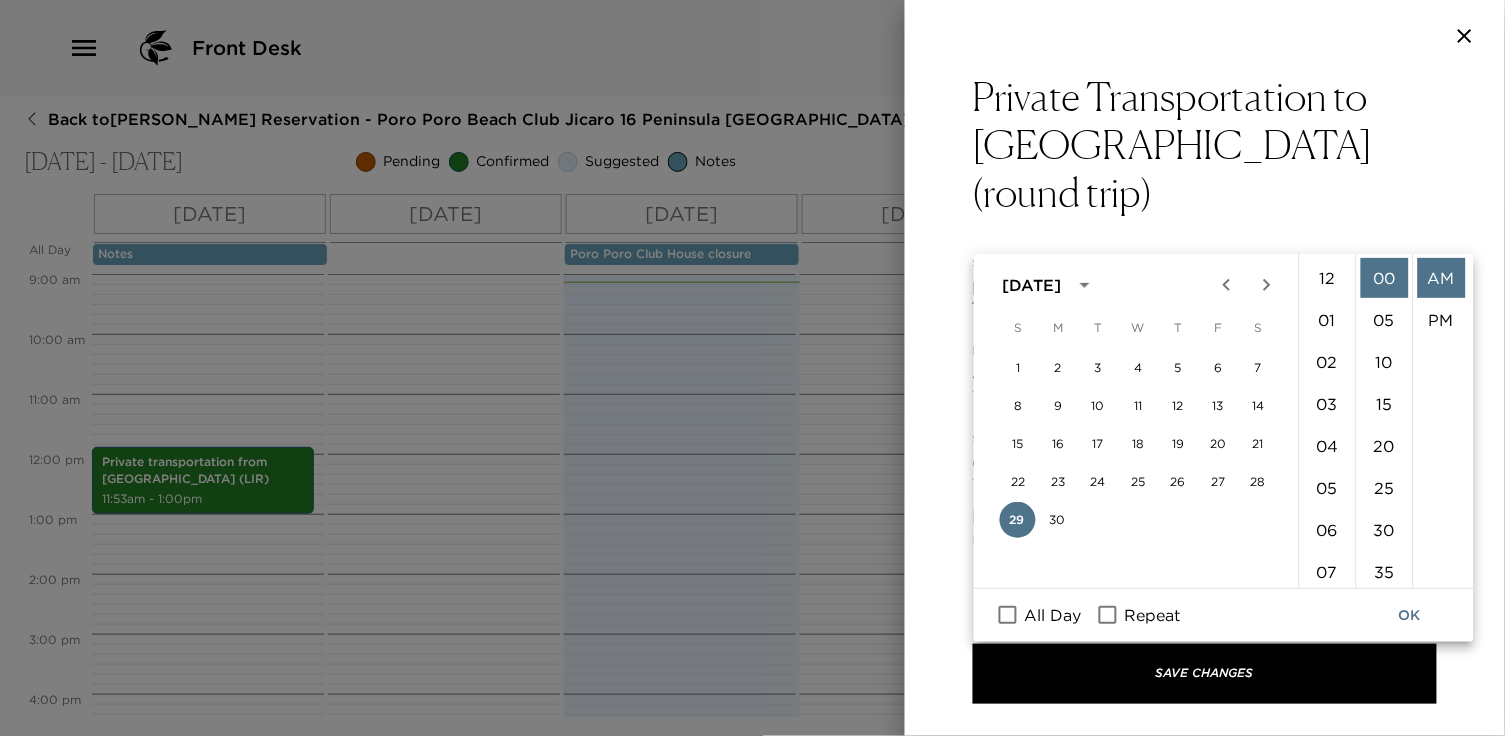 scroll, scrollTop: 455, scrollLeft: 0, axis: vertical 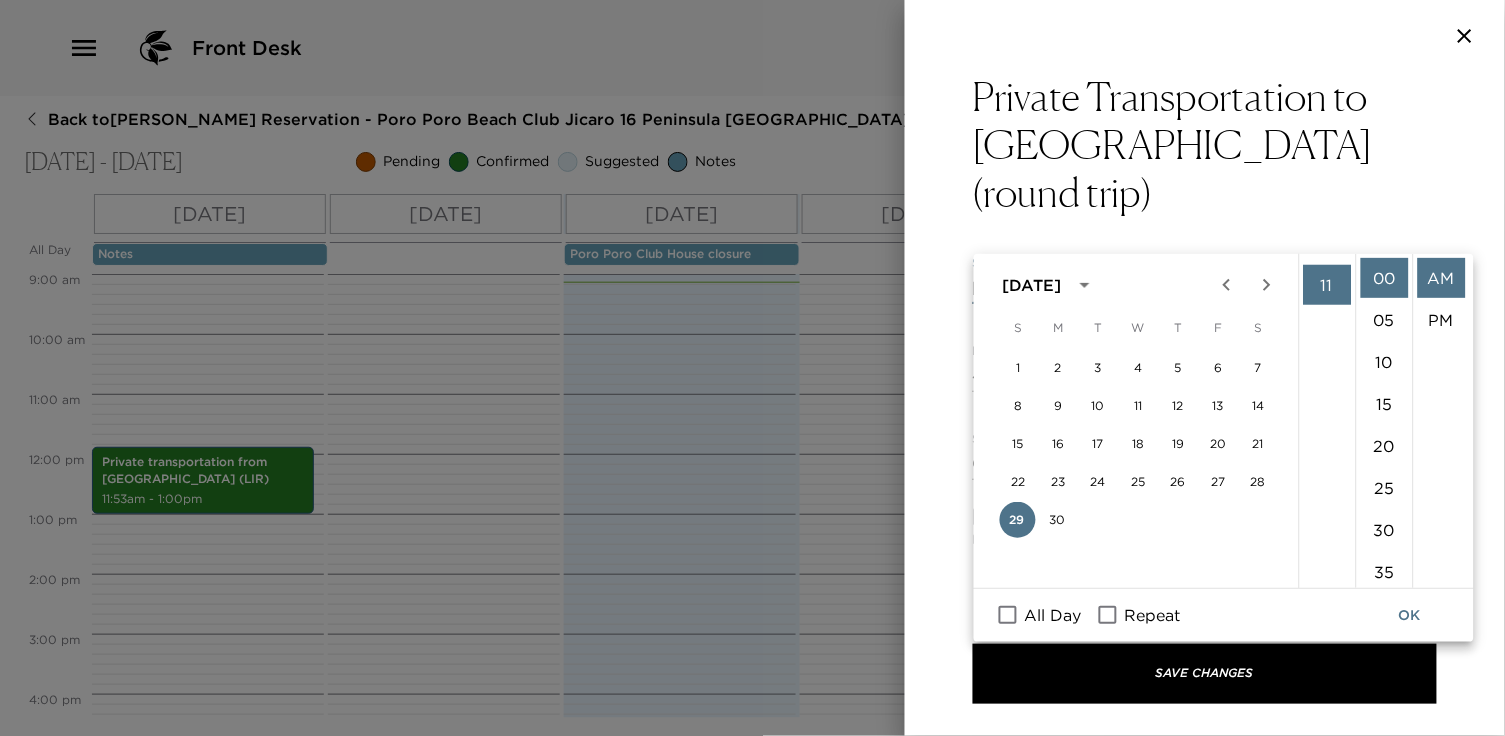 click 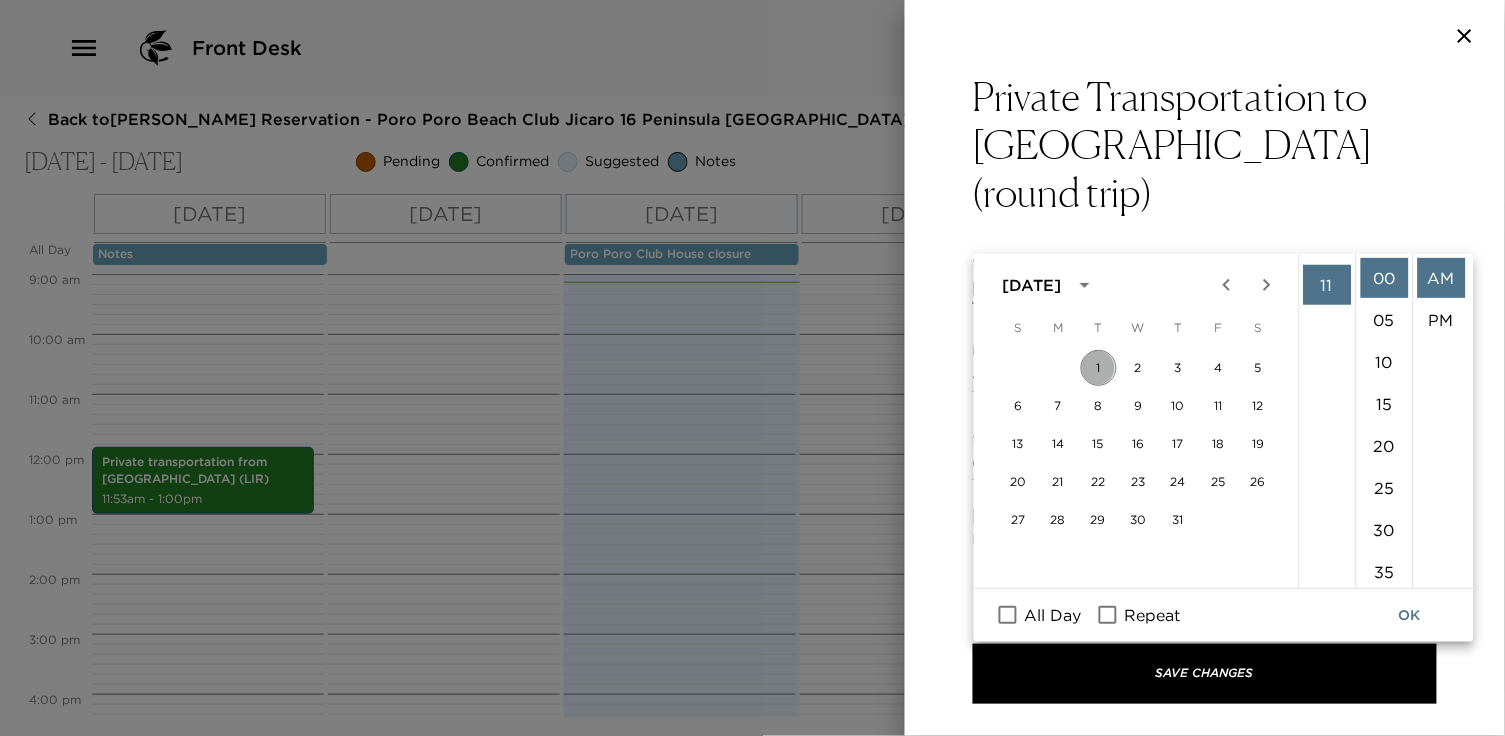 click on "1" at bounding box center [1099, 368] 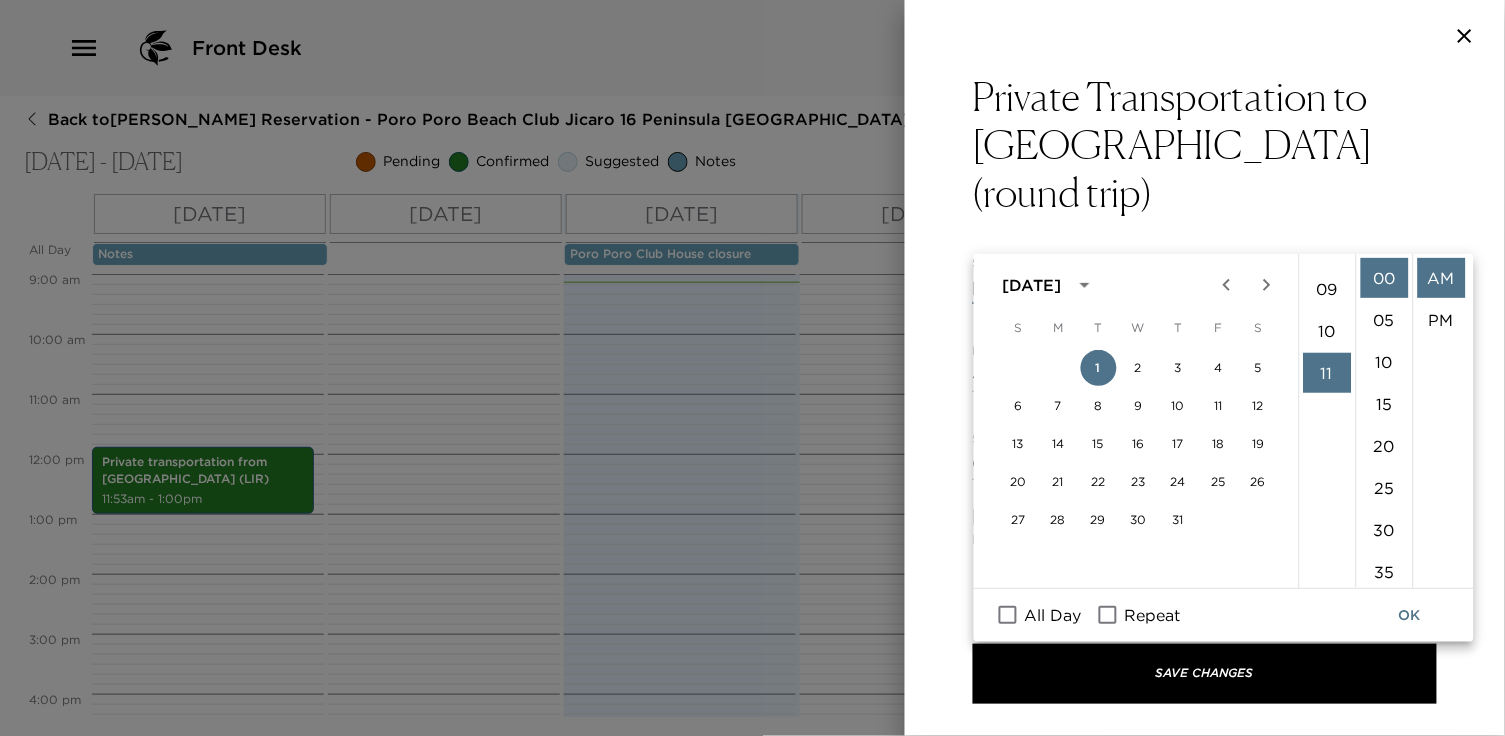 scroll, scrollTop: 363, scrollLeft: 0, axis: vertical 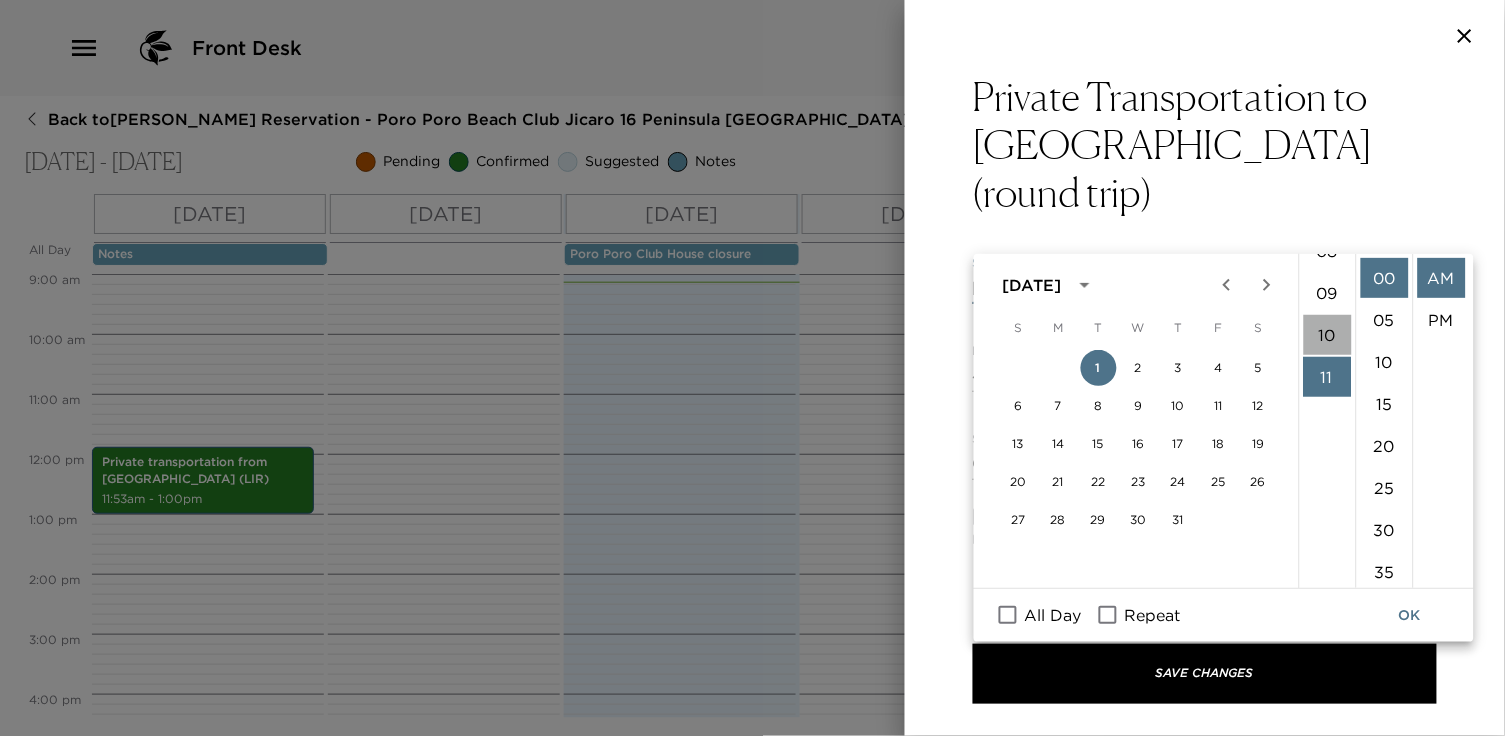 click on "10" at bounding box center (1328, 335) 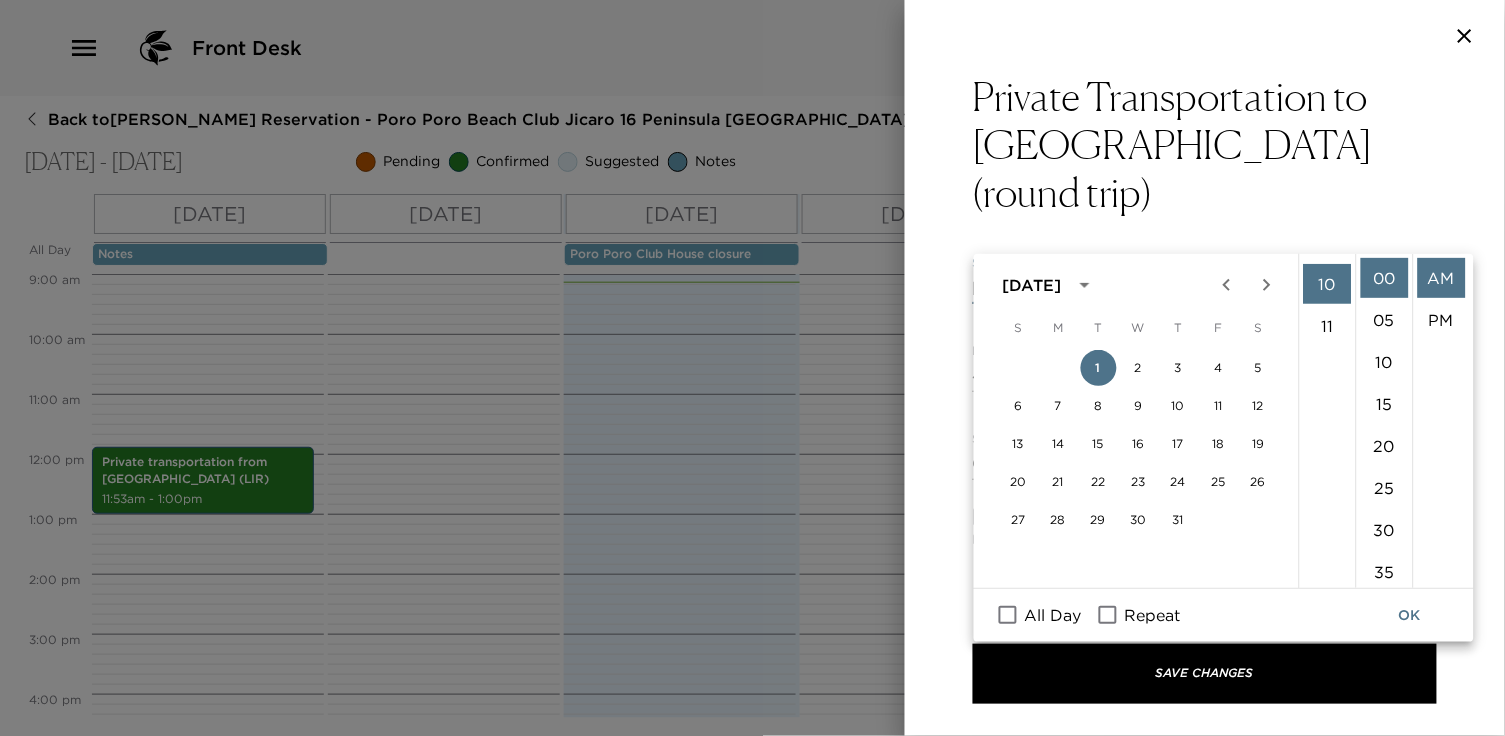 click on "AM" at bounding box center (1442, 278) 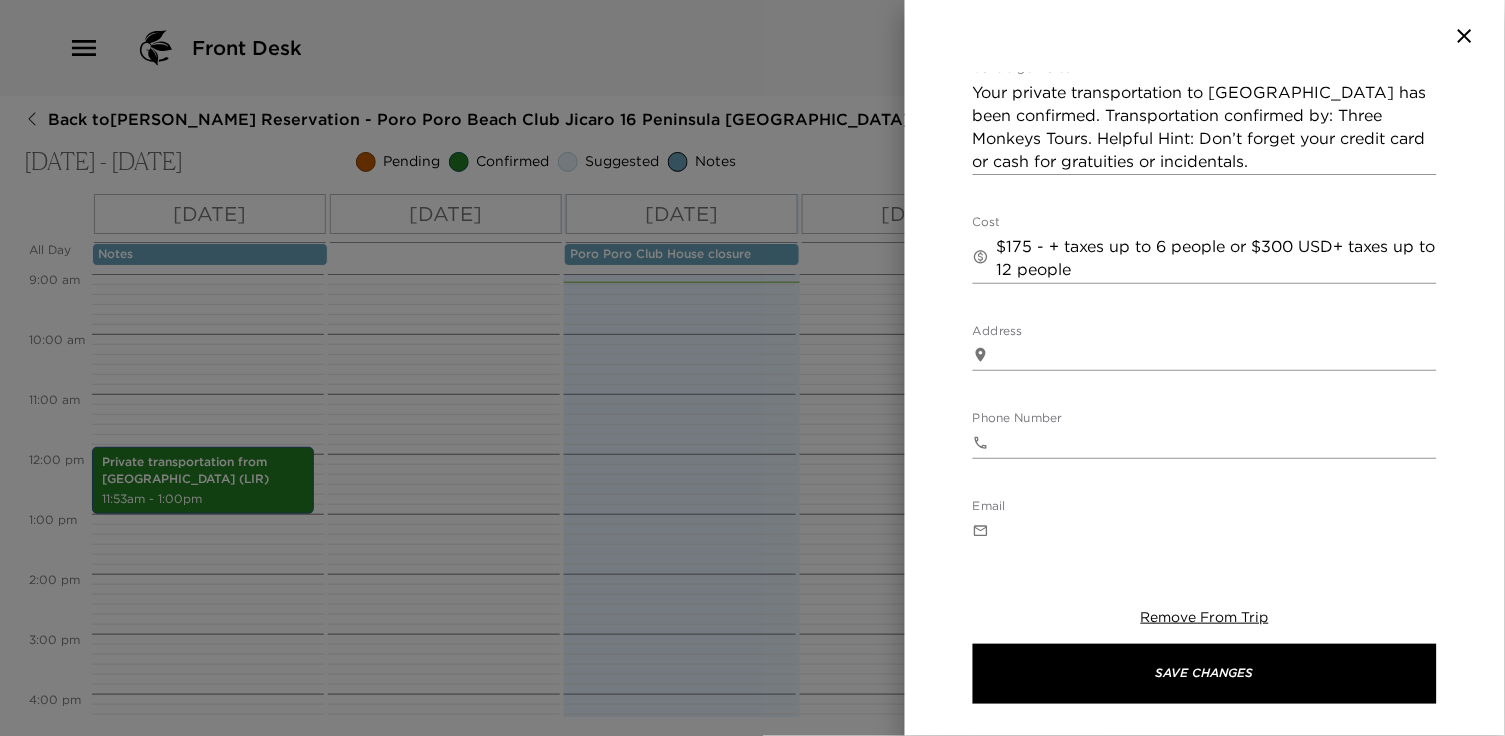 scroll, scrollTop: 536, scrollLeft: 0, axis: vertical 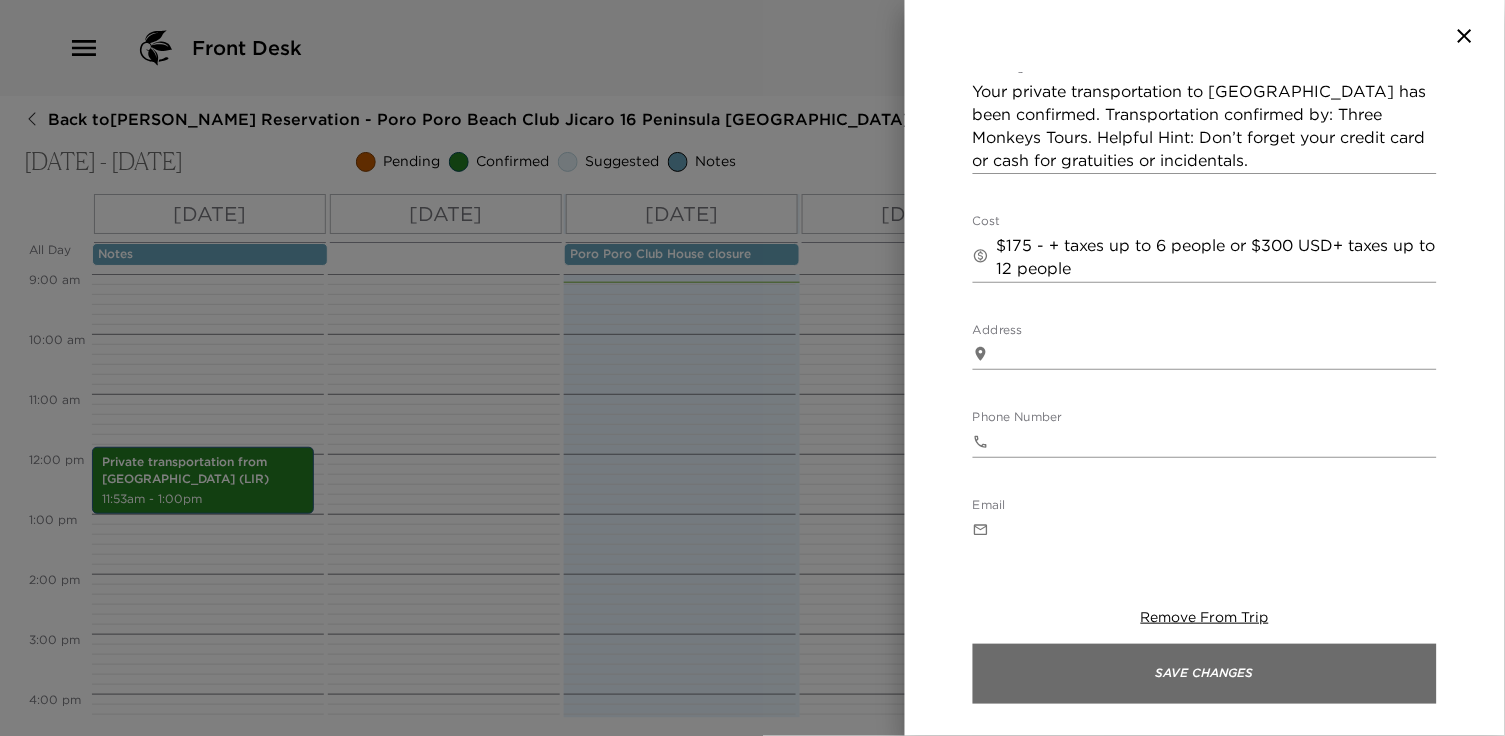 click on "Save Changes" at bounding box center (1205, 674) 